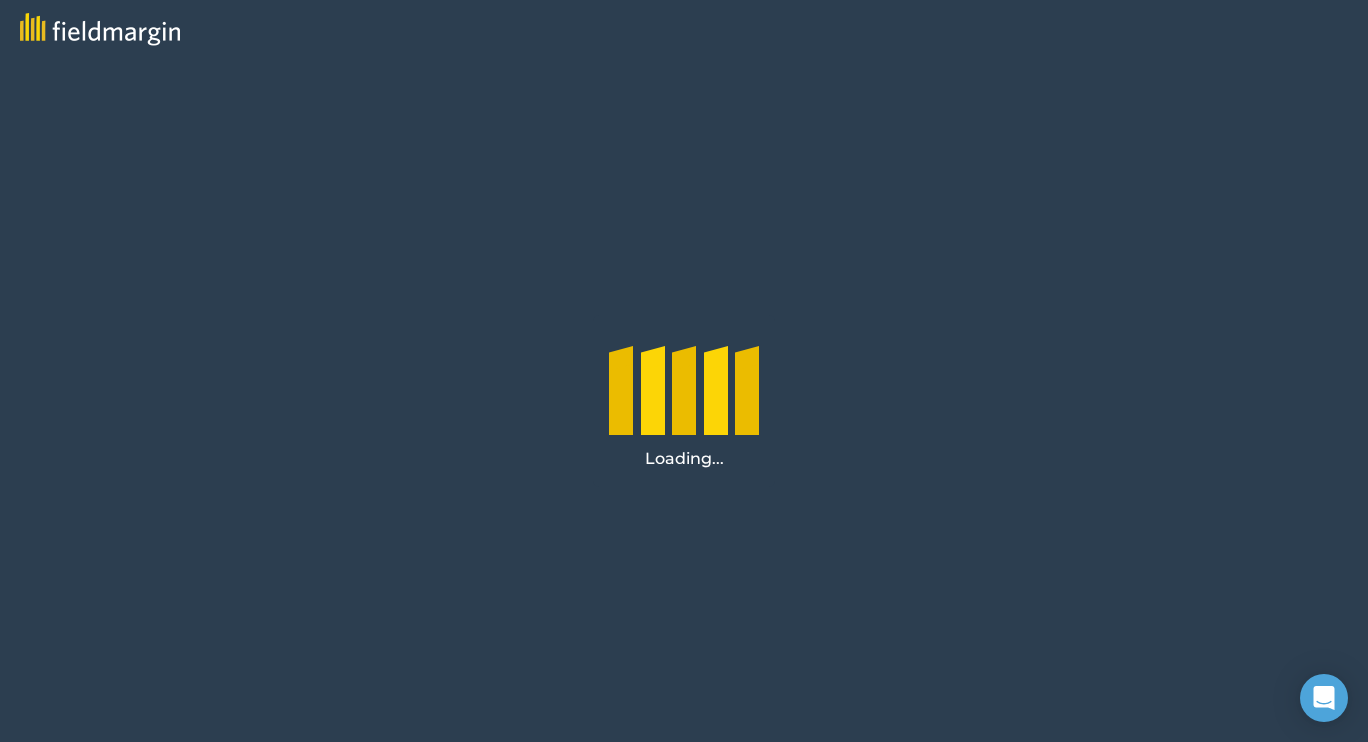 scroll, scrollTop: 0, scrollLeft: 0, axis: both 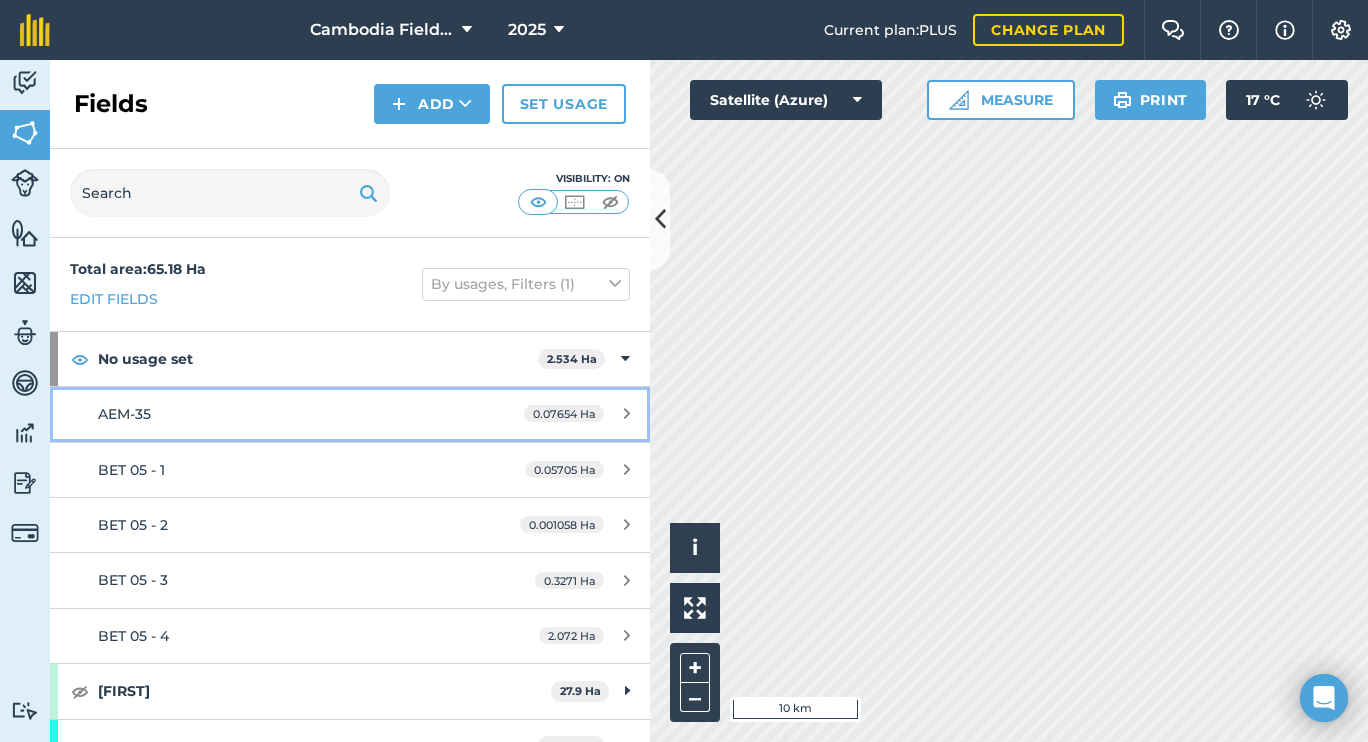 click on "AEM-35" at bounding box center [286, 414] 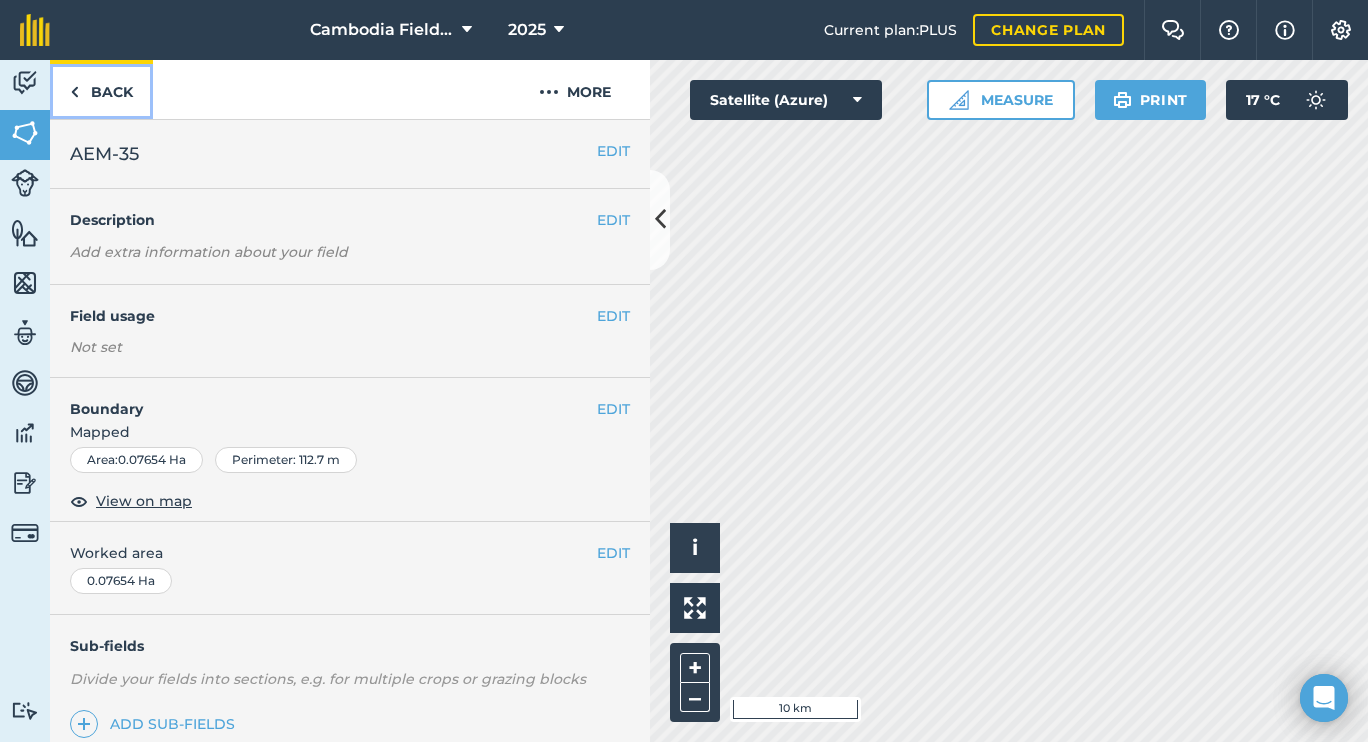 click on "Back" at bounding box center (101, 89) 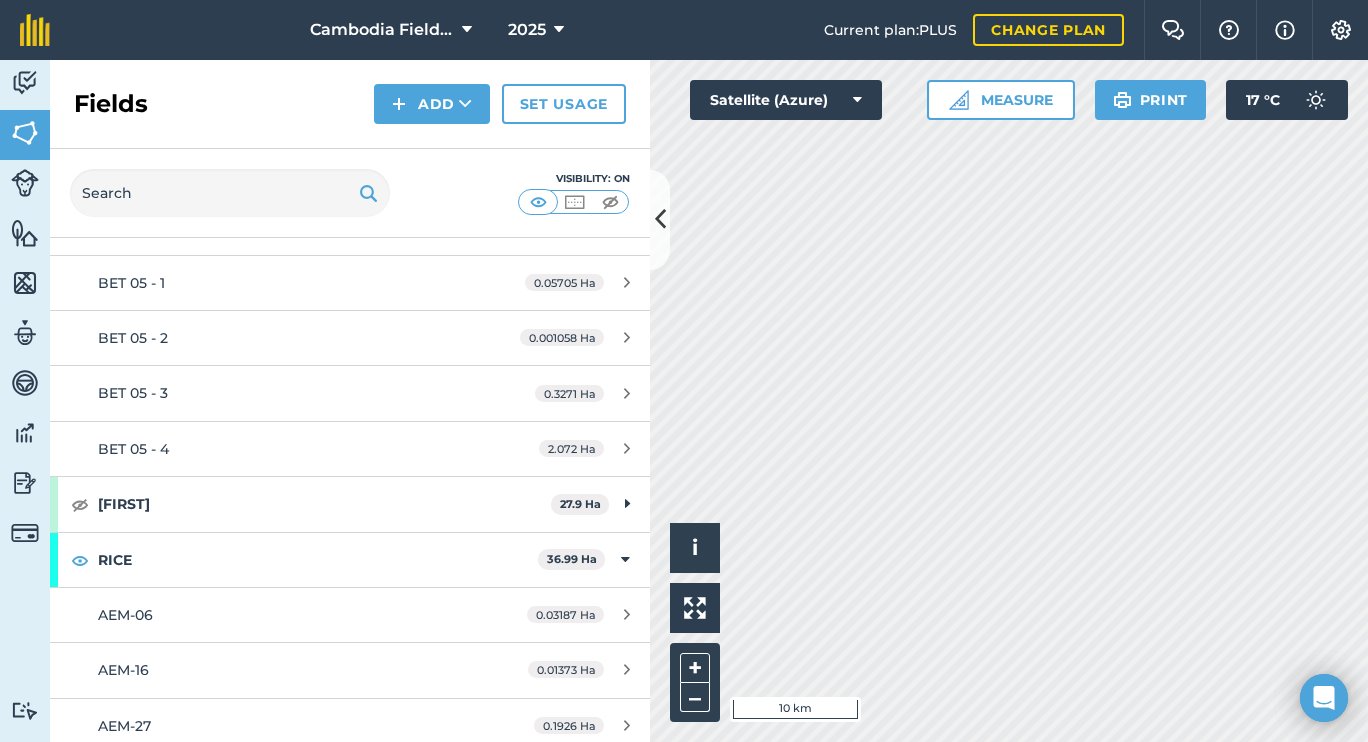 scroll, scrollTop: 0, scrollLeft: 0, axis: both 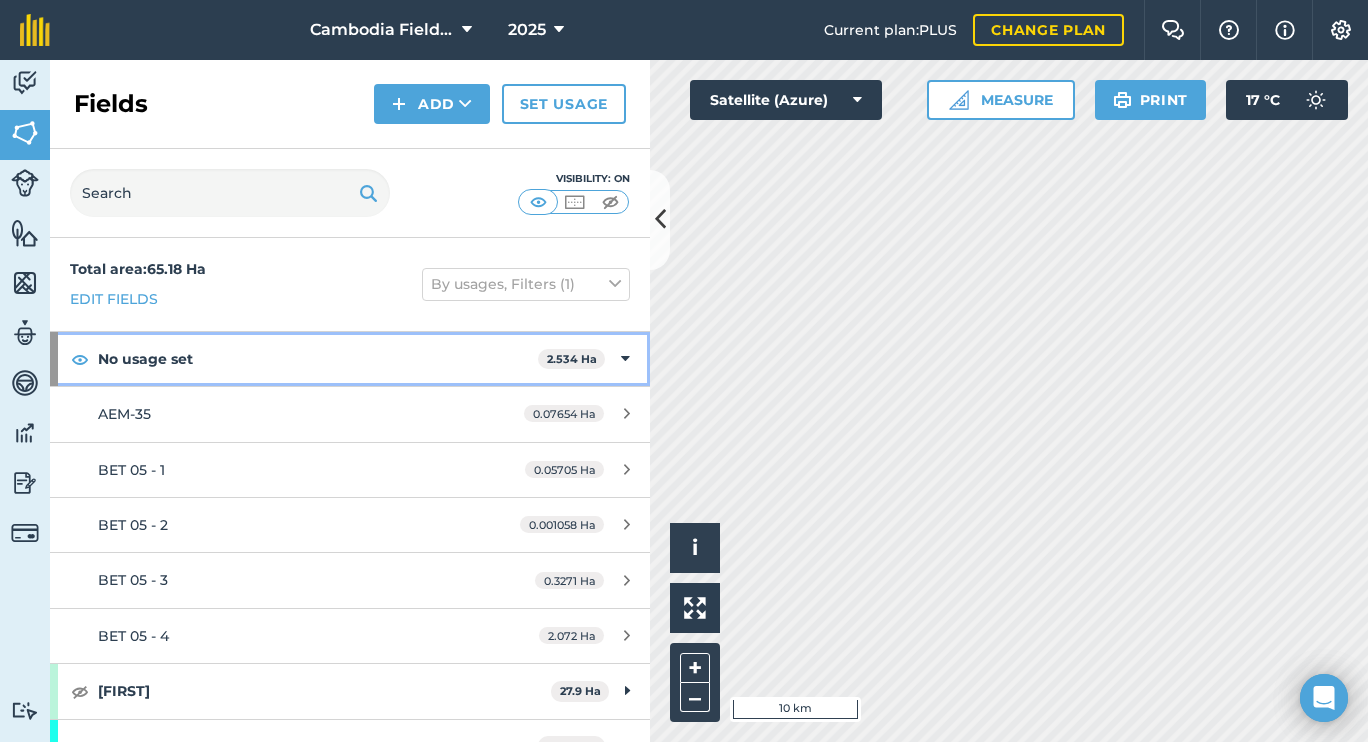 click at bounding box center (625, 359) 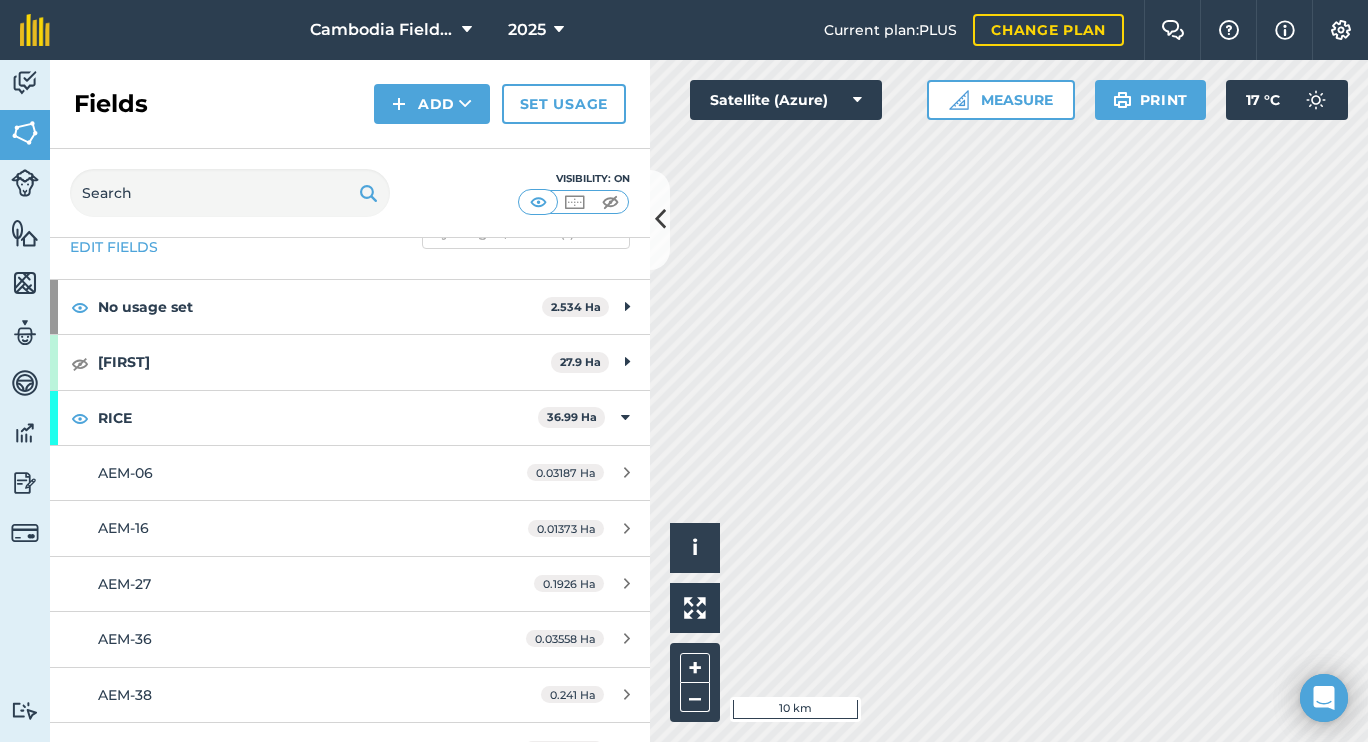 scroll, scrollTop: 0, scrollLeft: 0, axis: both 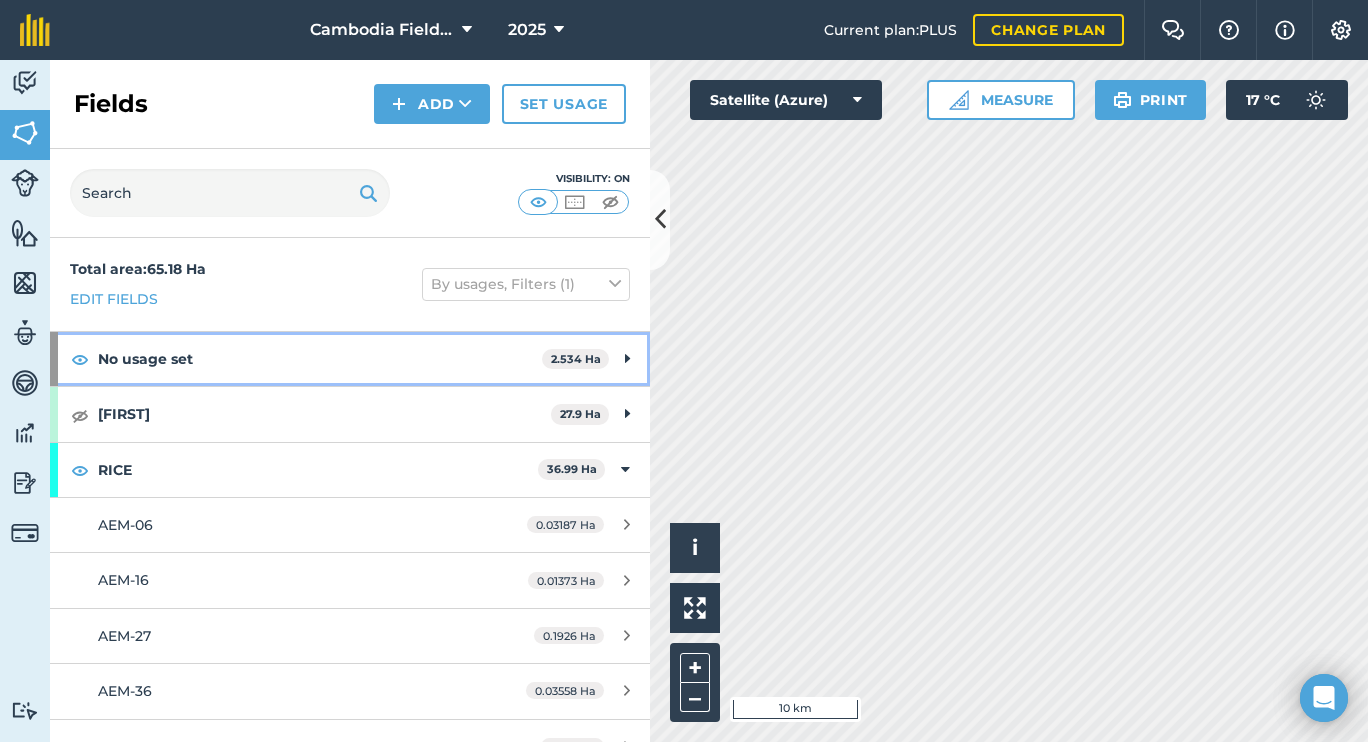 click on "No usage set 2.534   Ha" at bounding box center [350, 359] 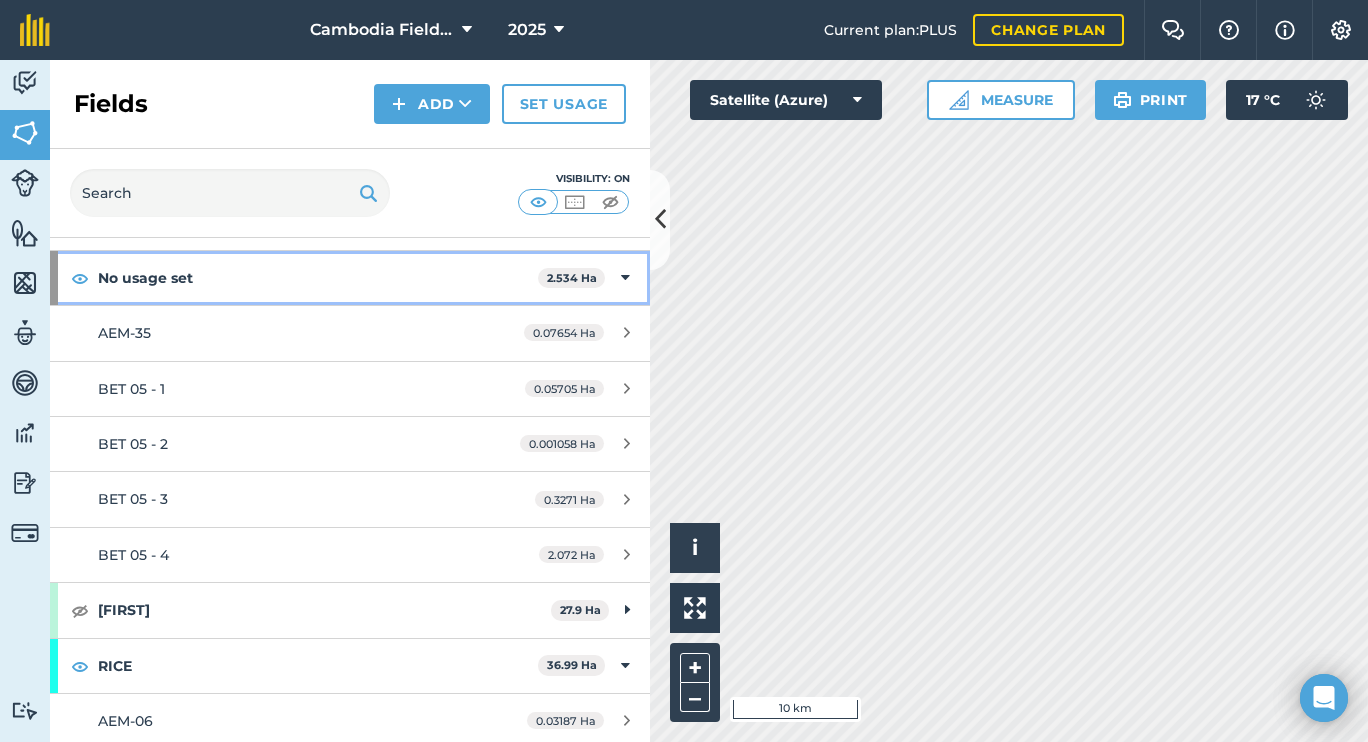 scroll, scrollTop: 82, scrollLeft: 0, axis: vertical 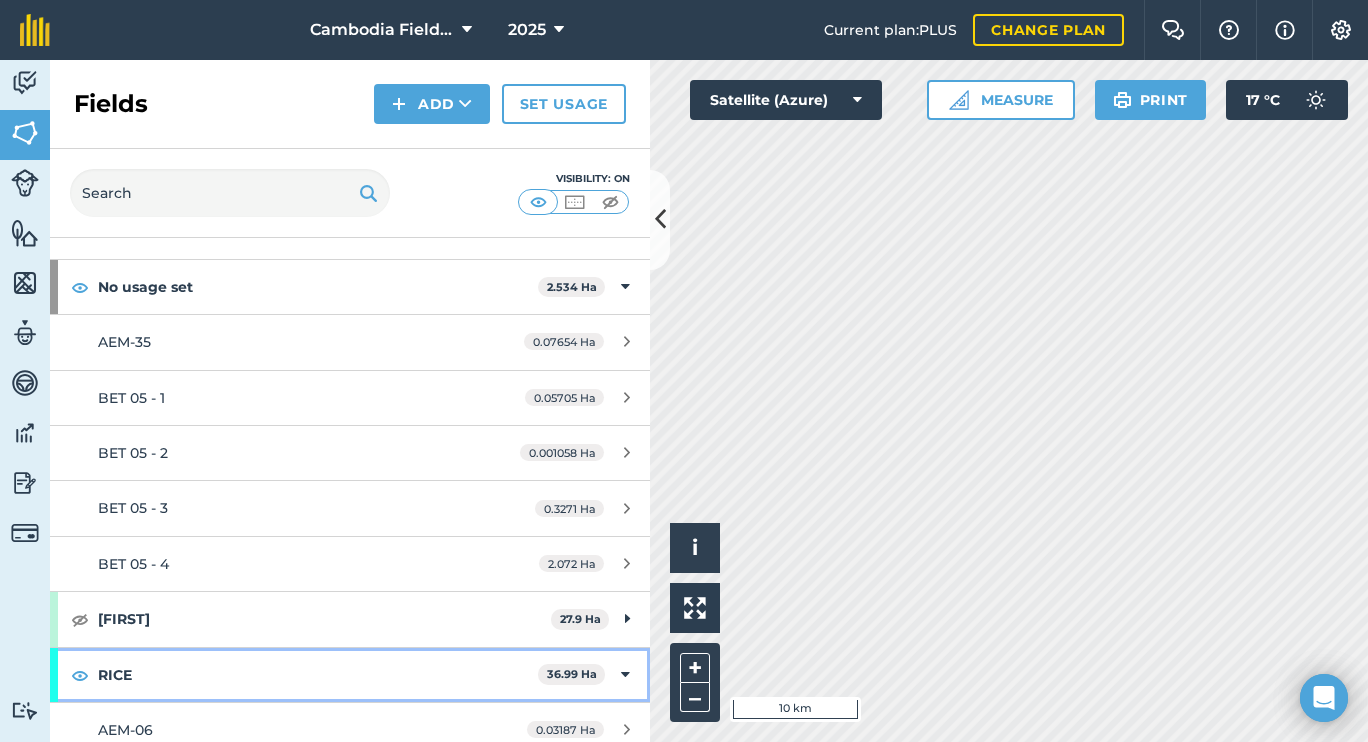 click at bounding box center [625, 675] 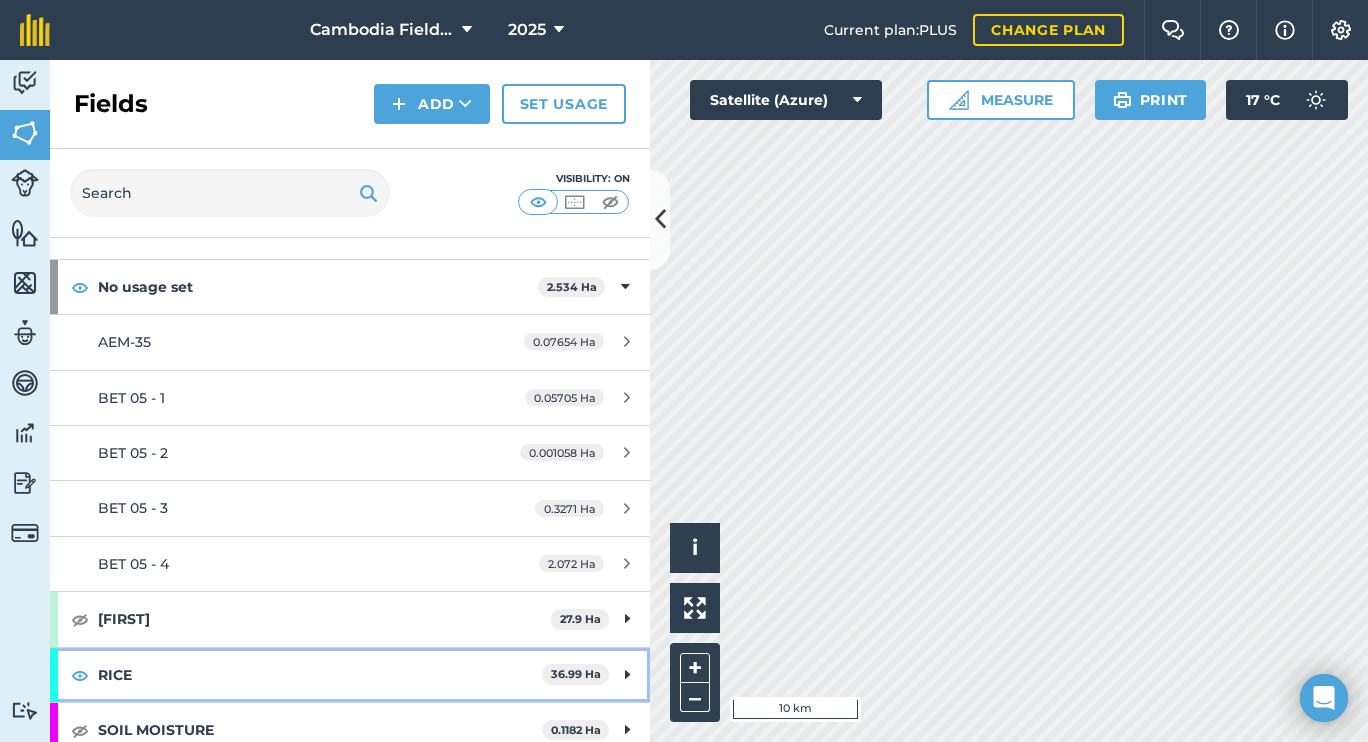 scroll, scrollTop: 87, scrollLeft: 0, axis: vertical 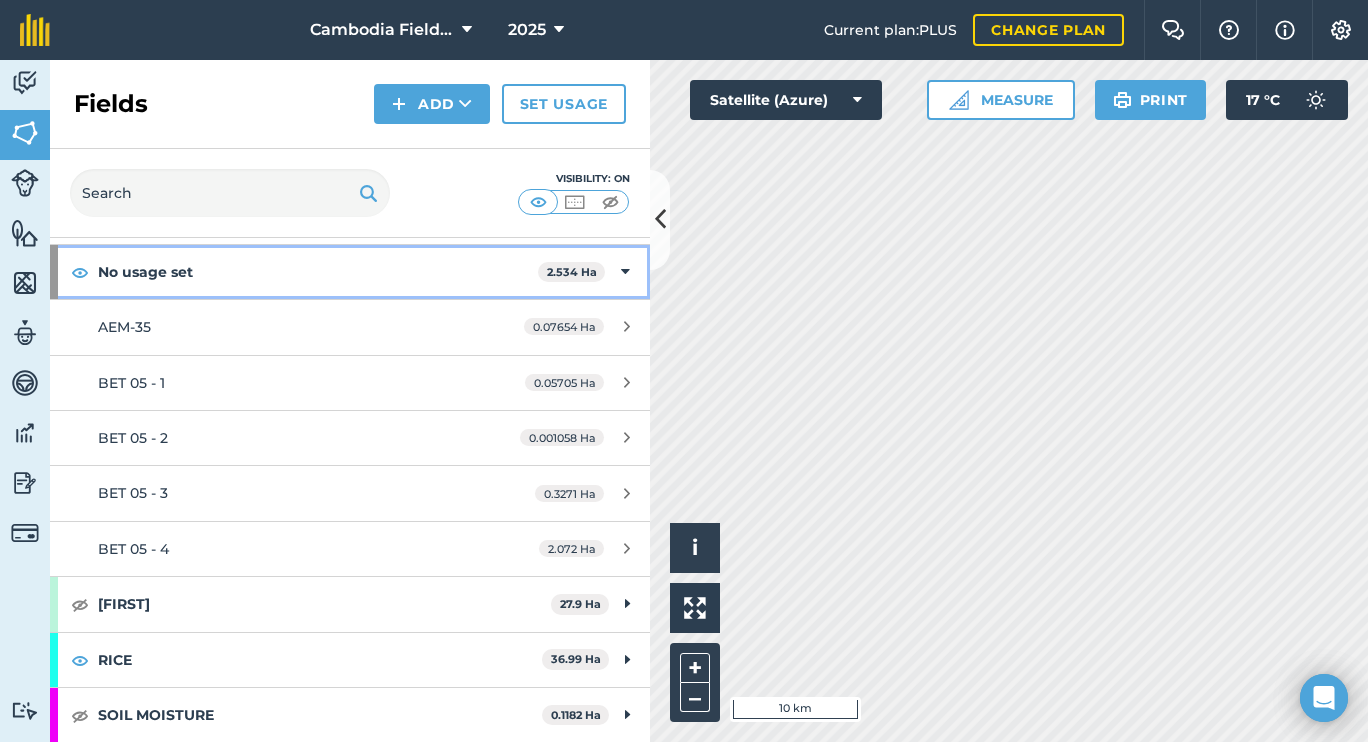 click at bounding box center (625, 272) 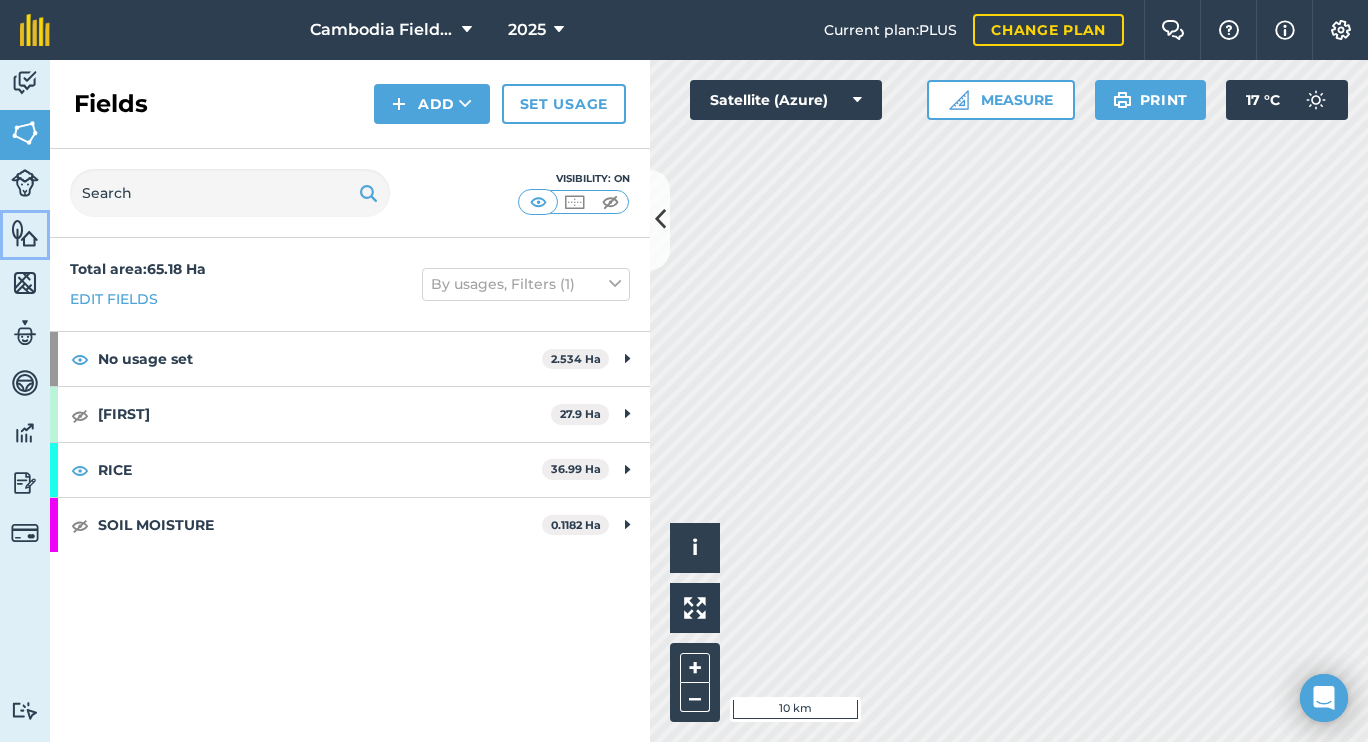 click on "Features" at bounding box center (25, 235) 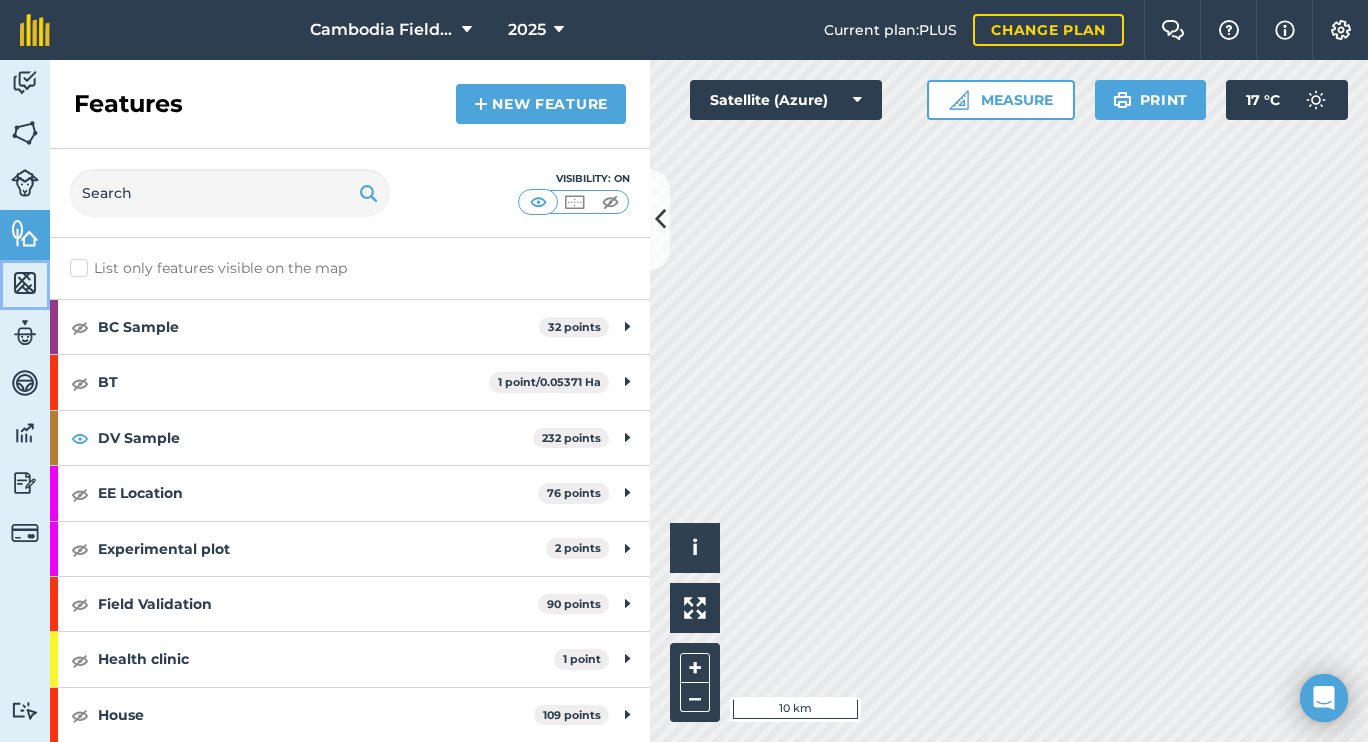 click at bounding box center [25, 283] 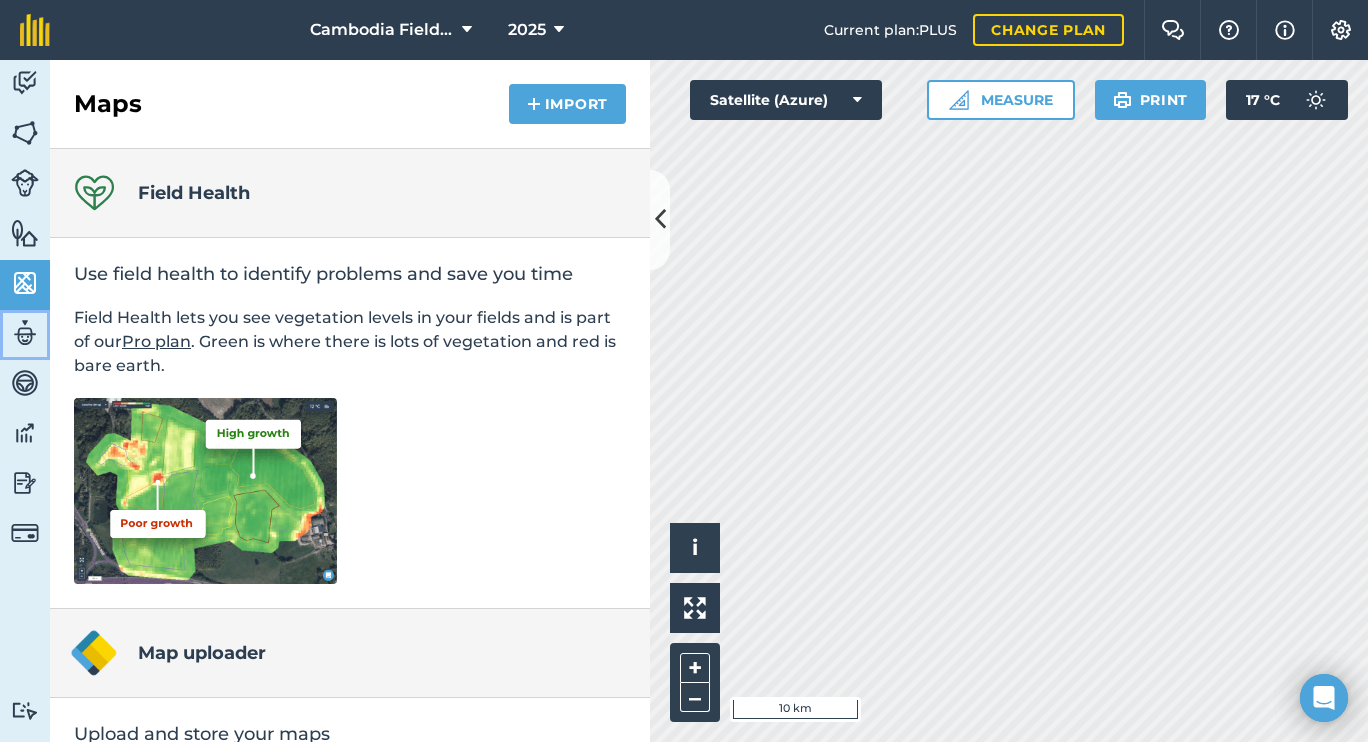 click at bounding box center [25, 333] 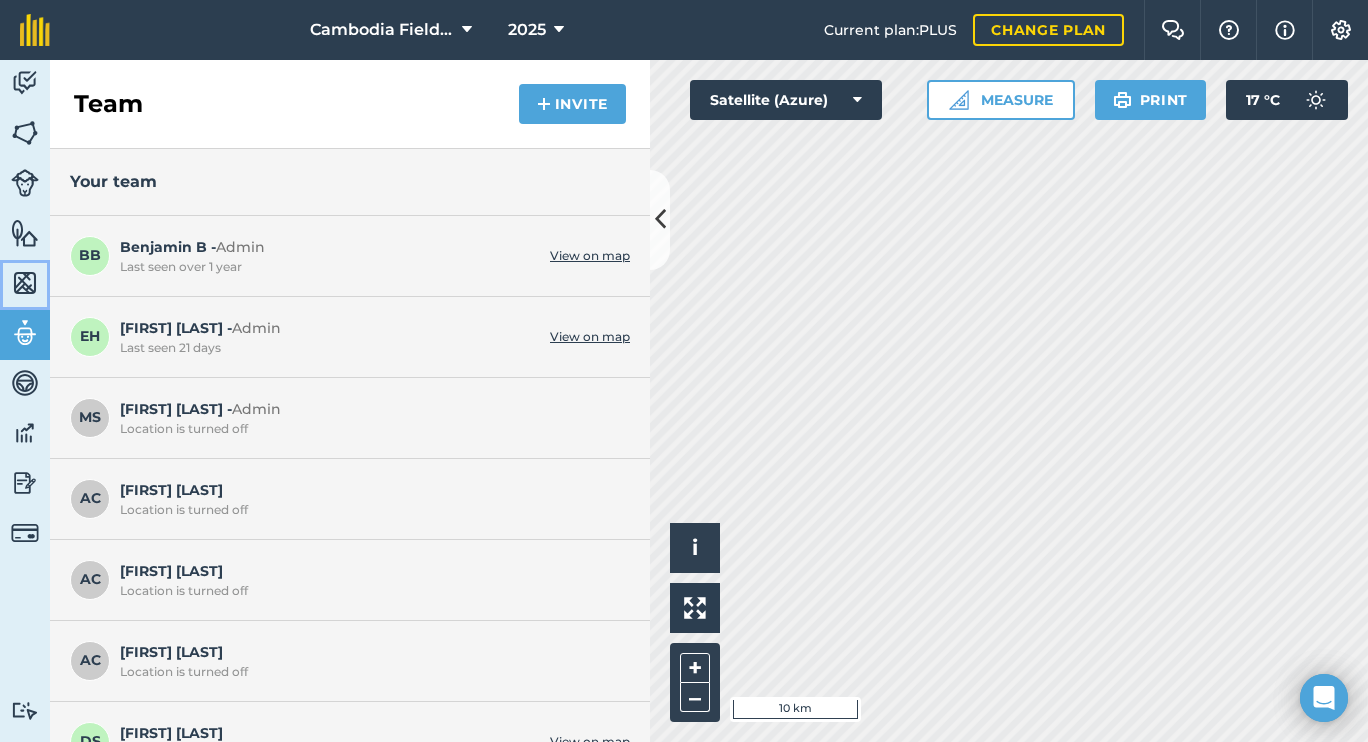click at bounding box center (25, 283) 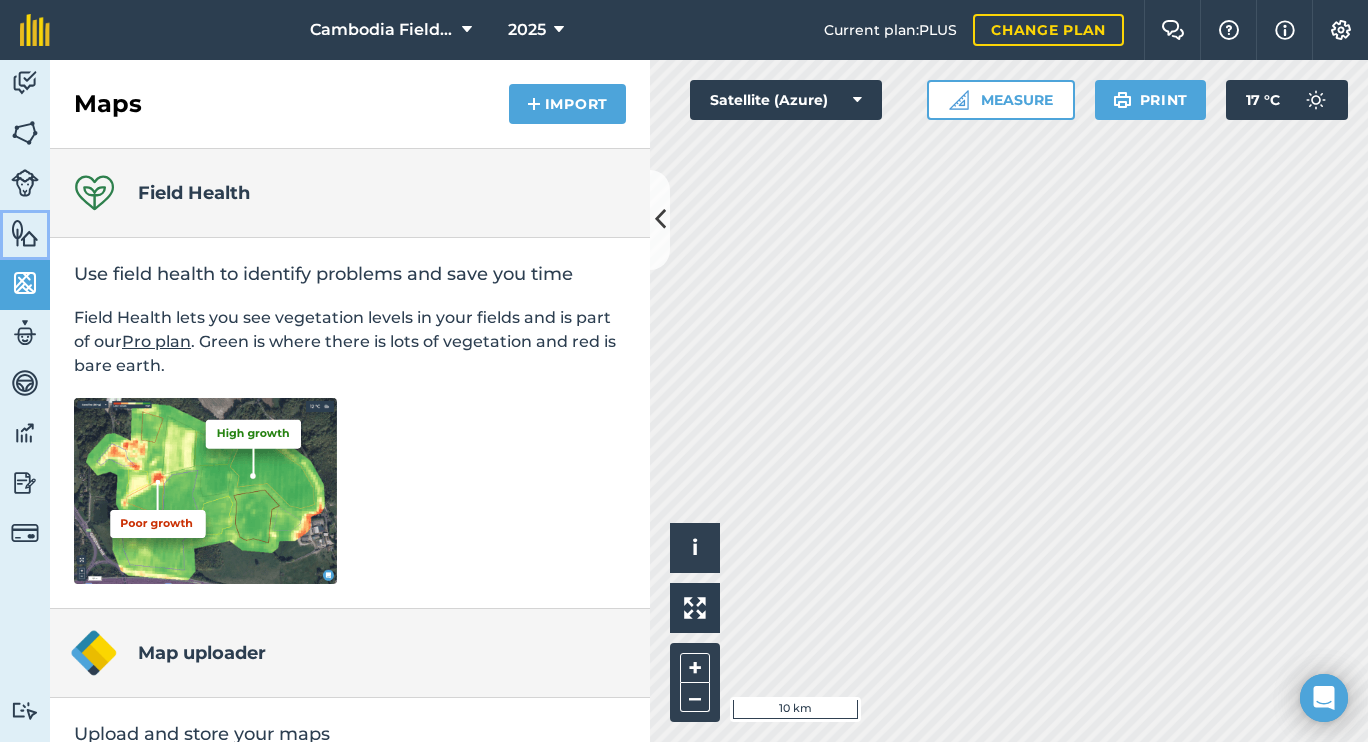 click at bounding box center (25, 233) 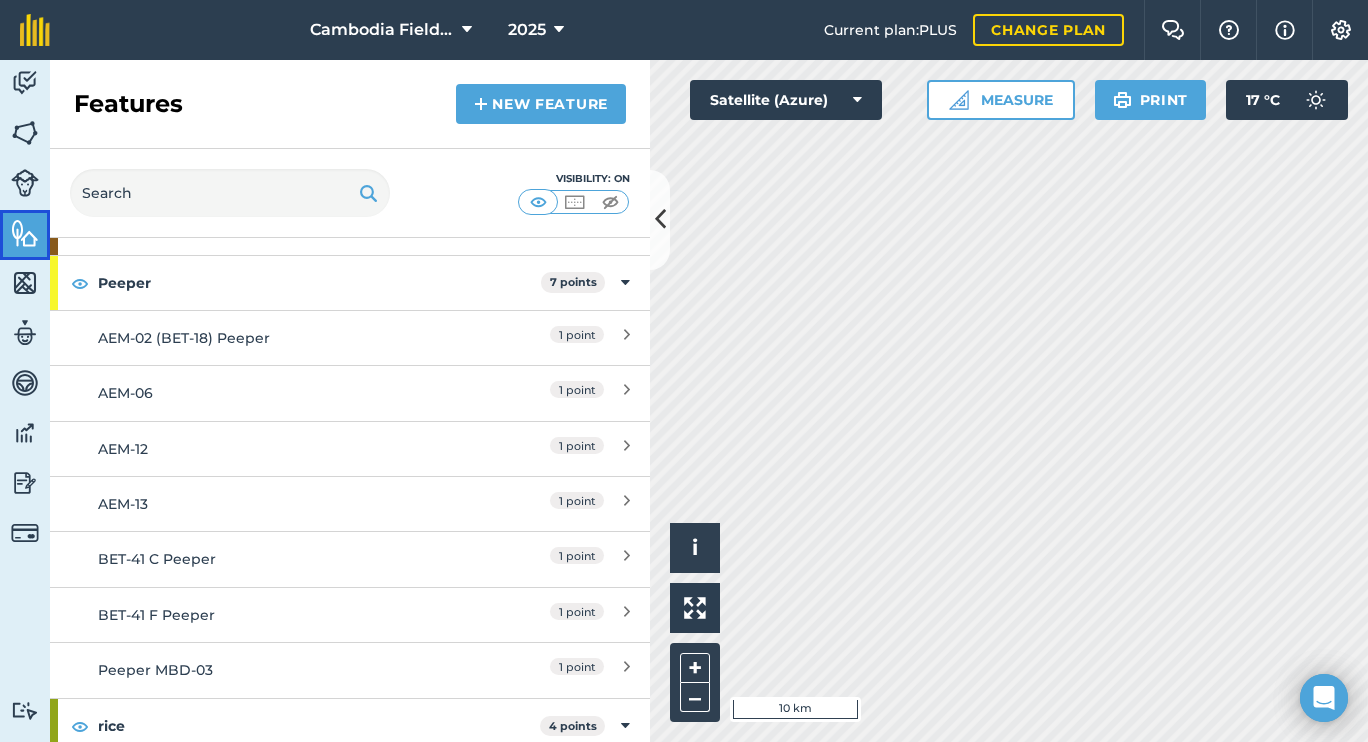 scroll, scrollTop: 550, scrollLeft: 0, axis: vertical 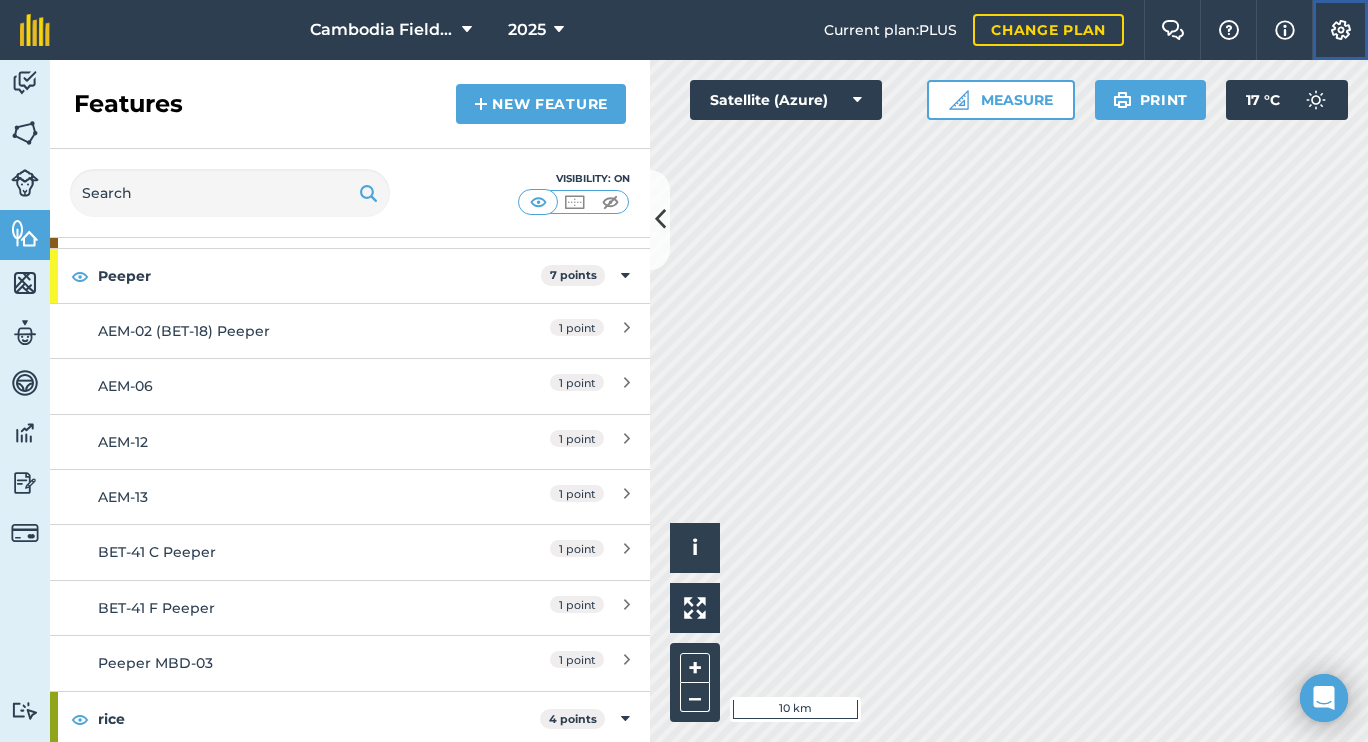 click on "Settings" at bounding box center (1340, 30) 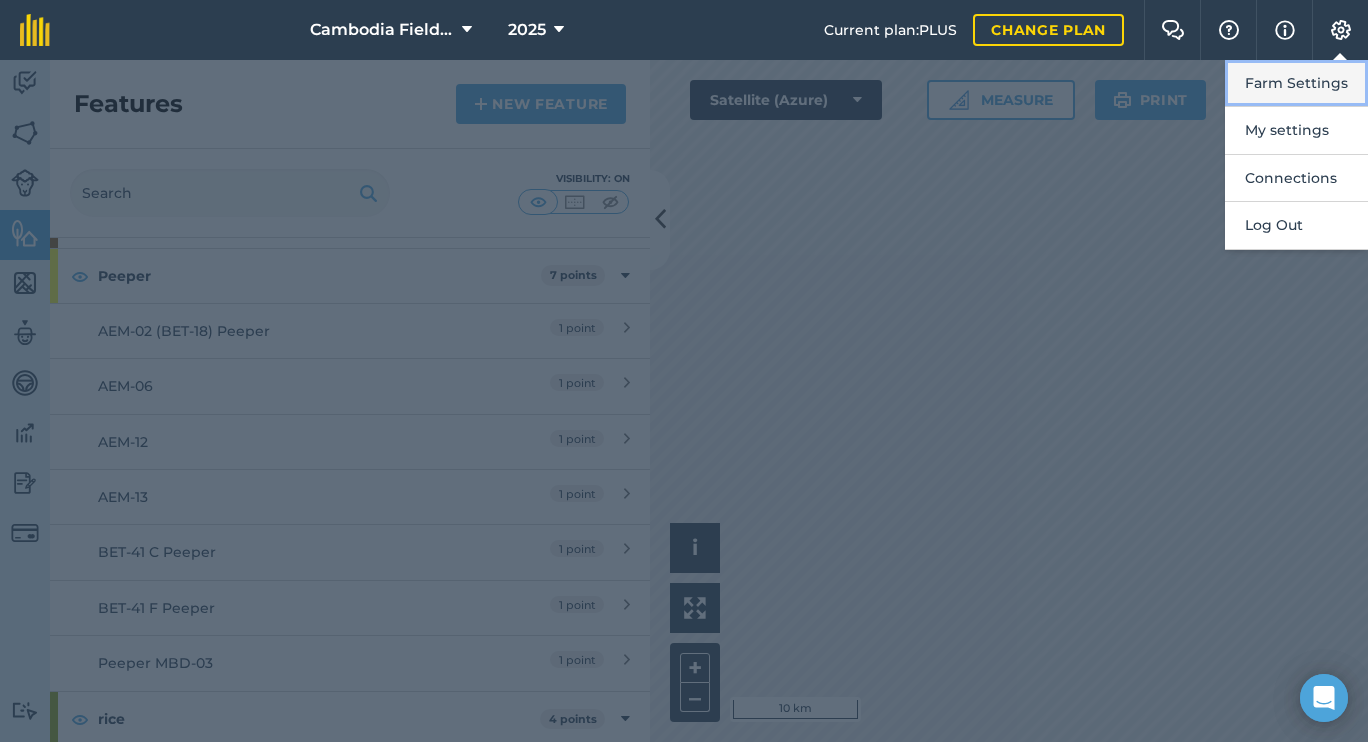 click on "Farm Settings" at bounding box center (1296, 83) 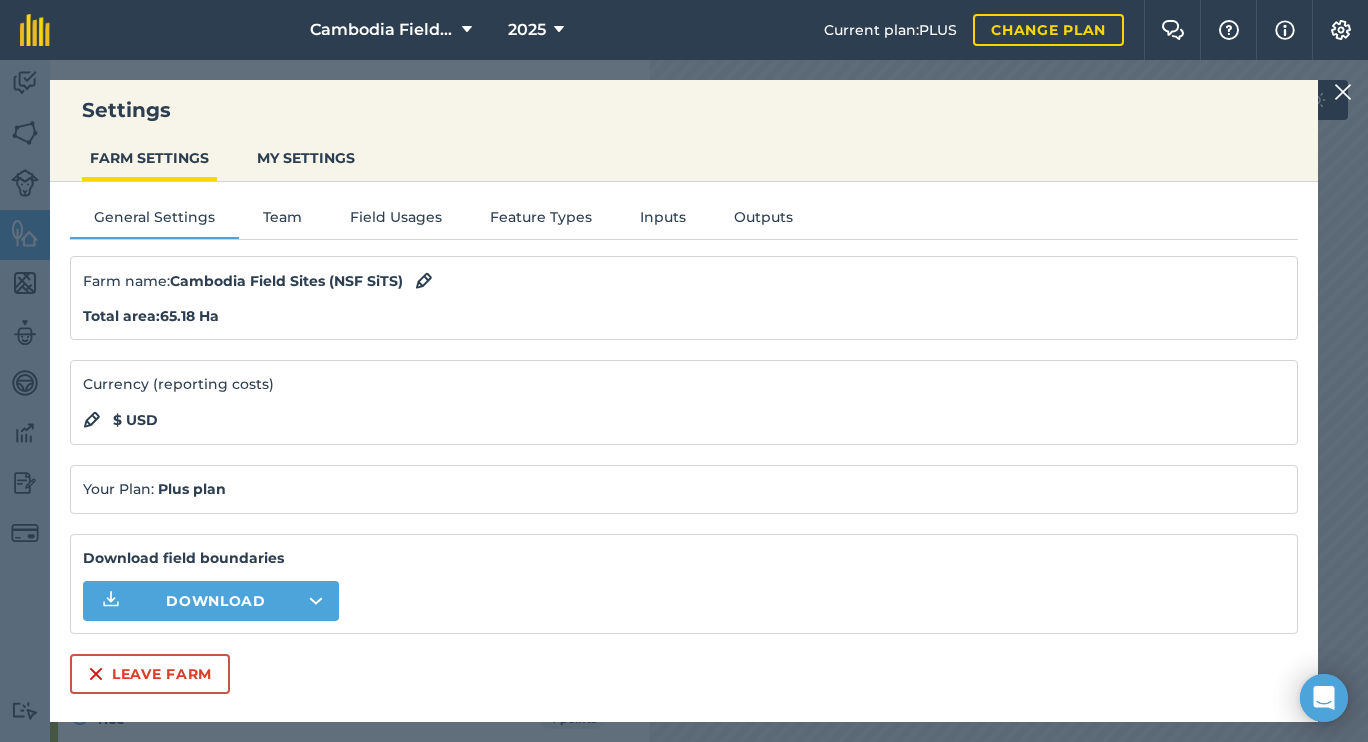 click at bounding box center [1343, 92] 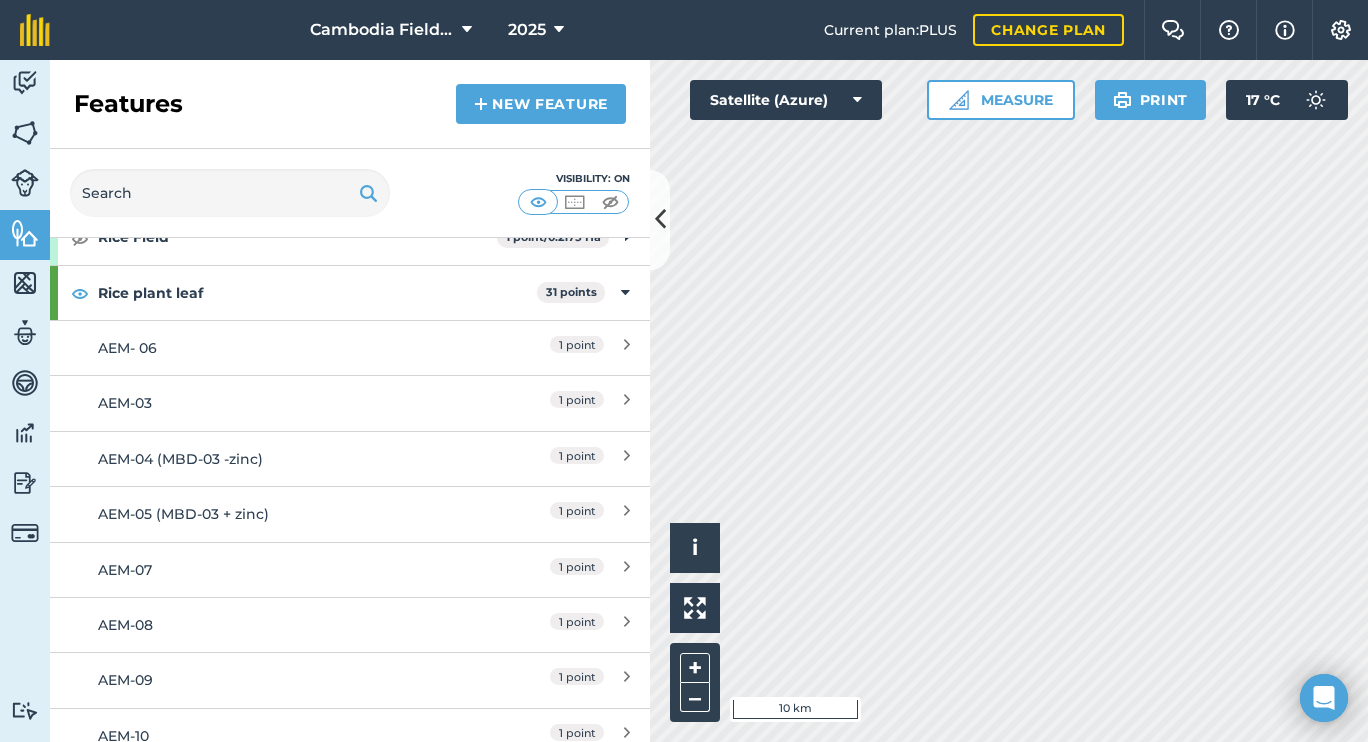 scroll, scrollTop: 948, scrollLeft: 0, axis: vertical 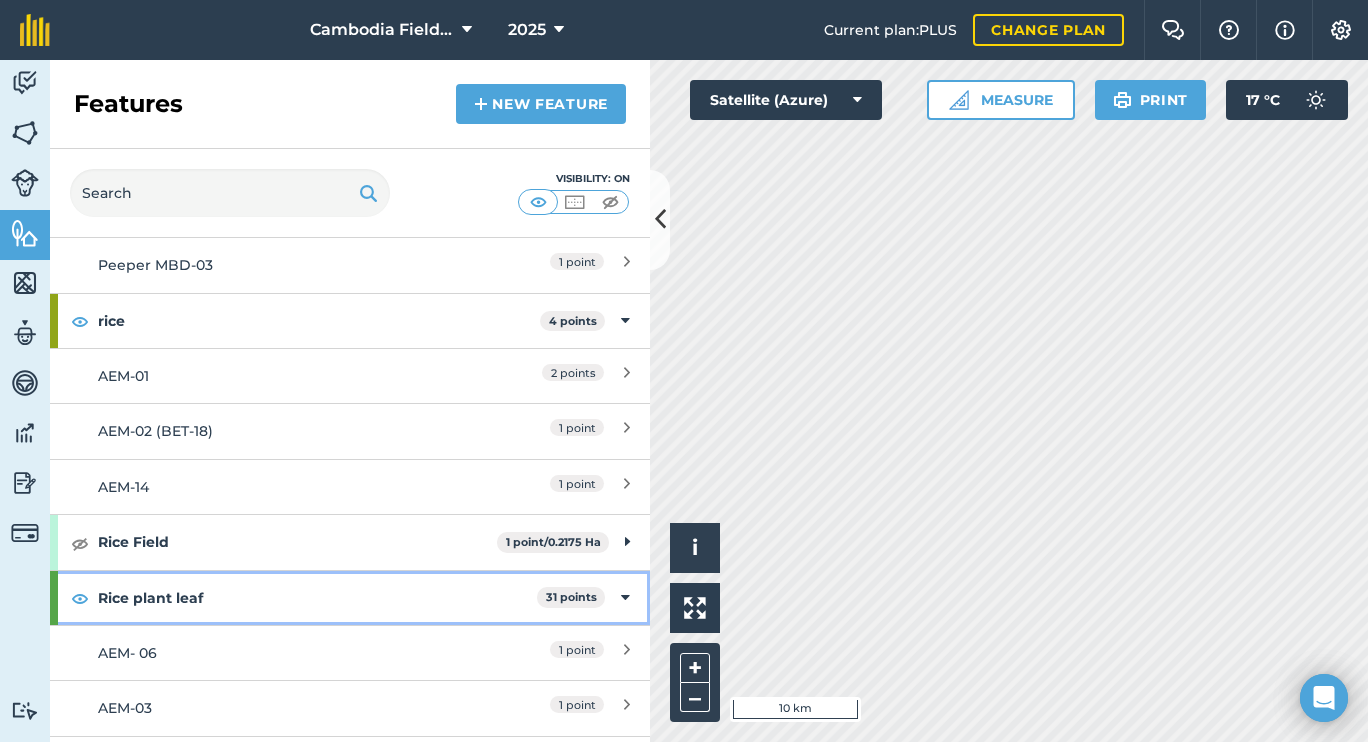 click at bounding box center (625, 598) 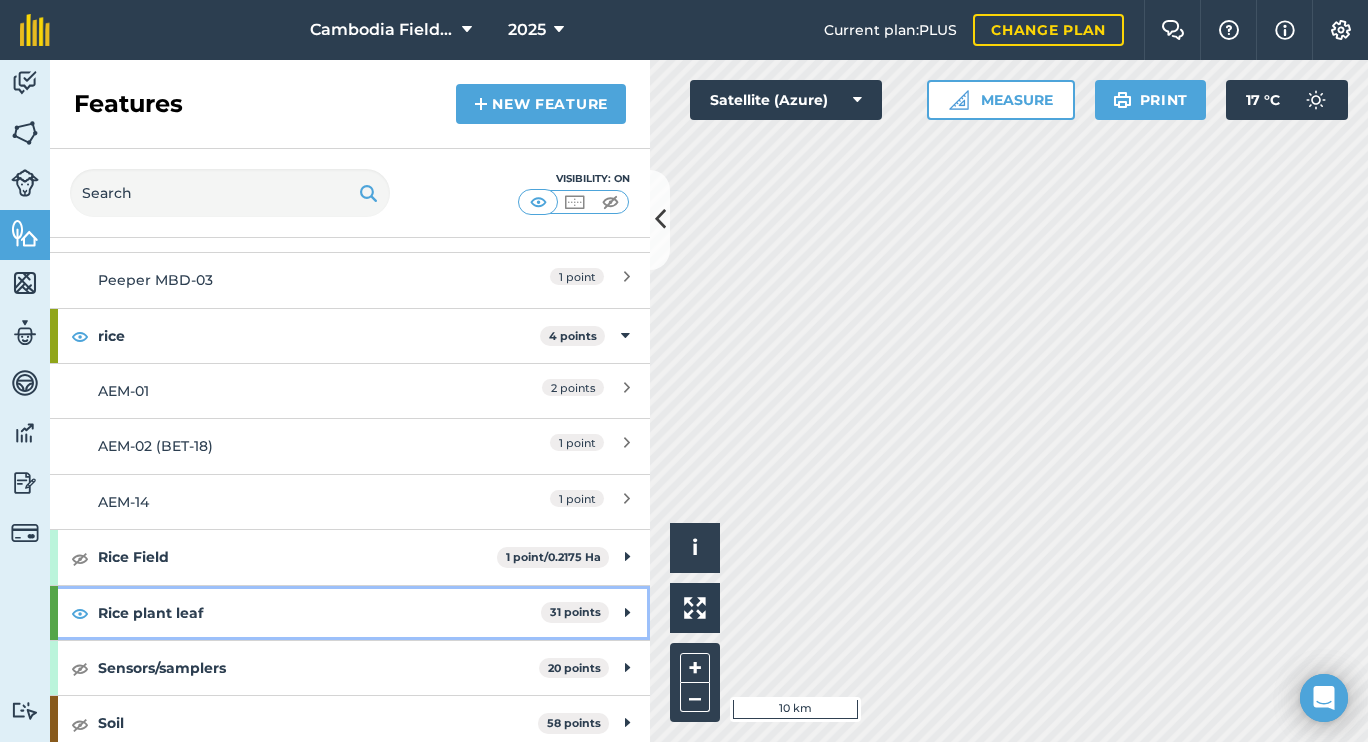scroll, scrollTop: 982, scrollLeft: 0, axis: vertical 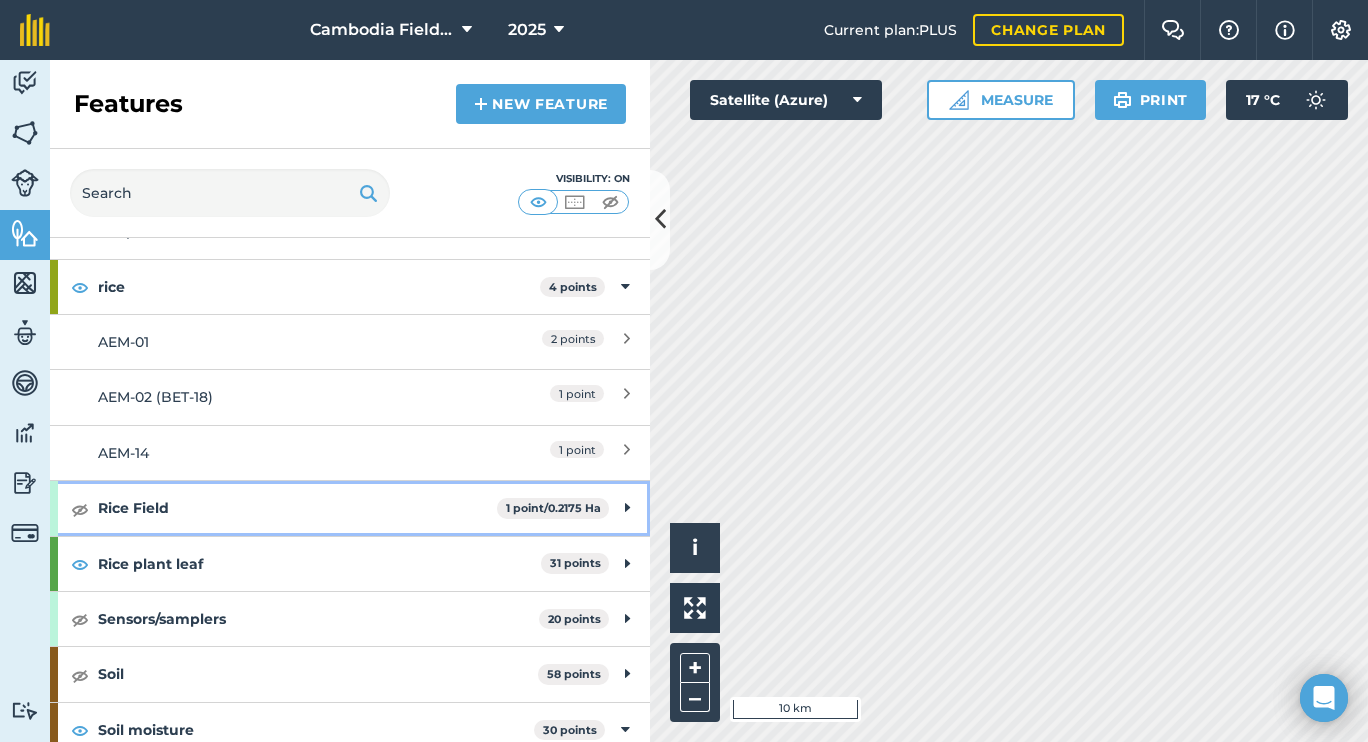 click on "Rice Field 1 point / 0.2175 Ha" at bounding box center (350, 508) 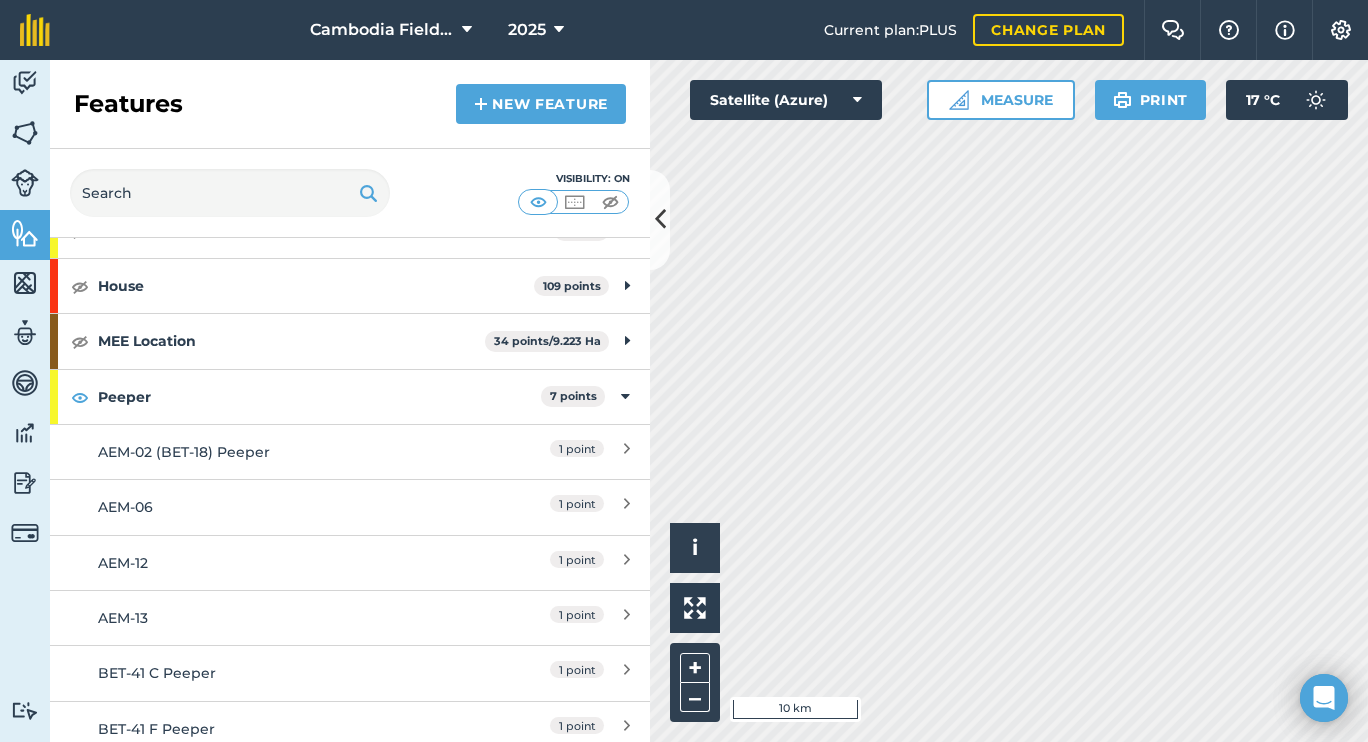 scroll, scrollTop: 439, scrollLeft: 0, axis: vertical 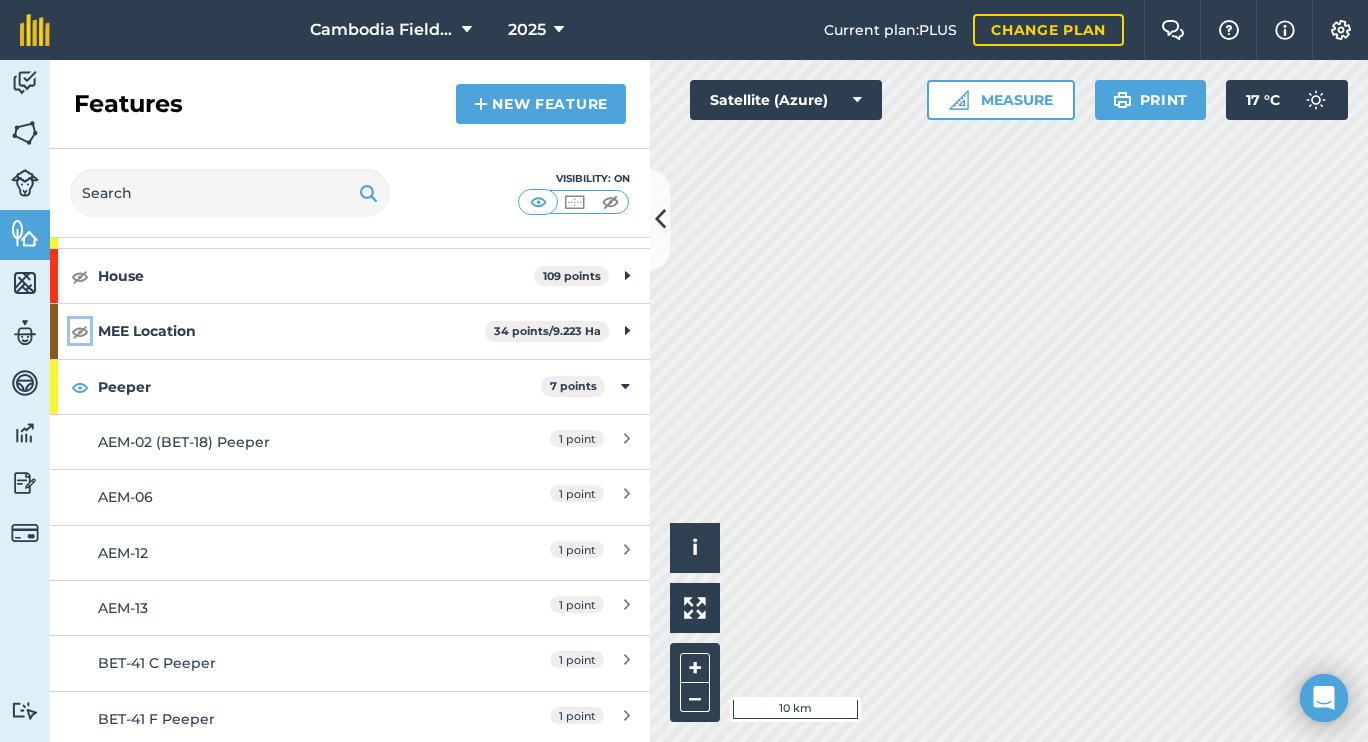 click at bounding box center [80, 331] 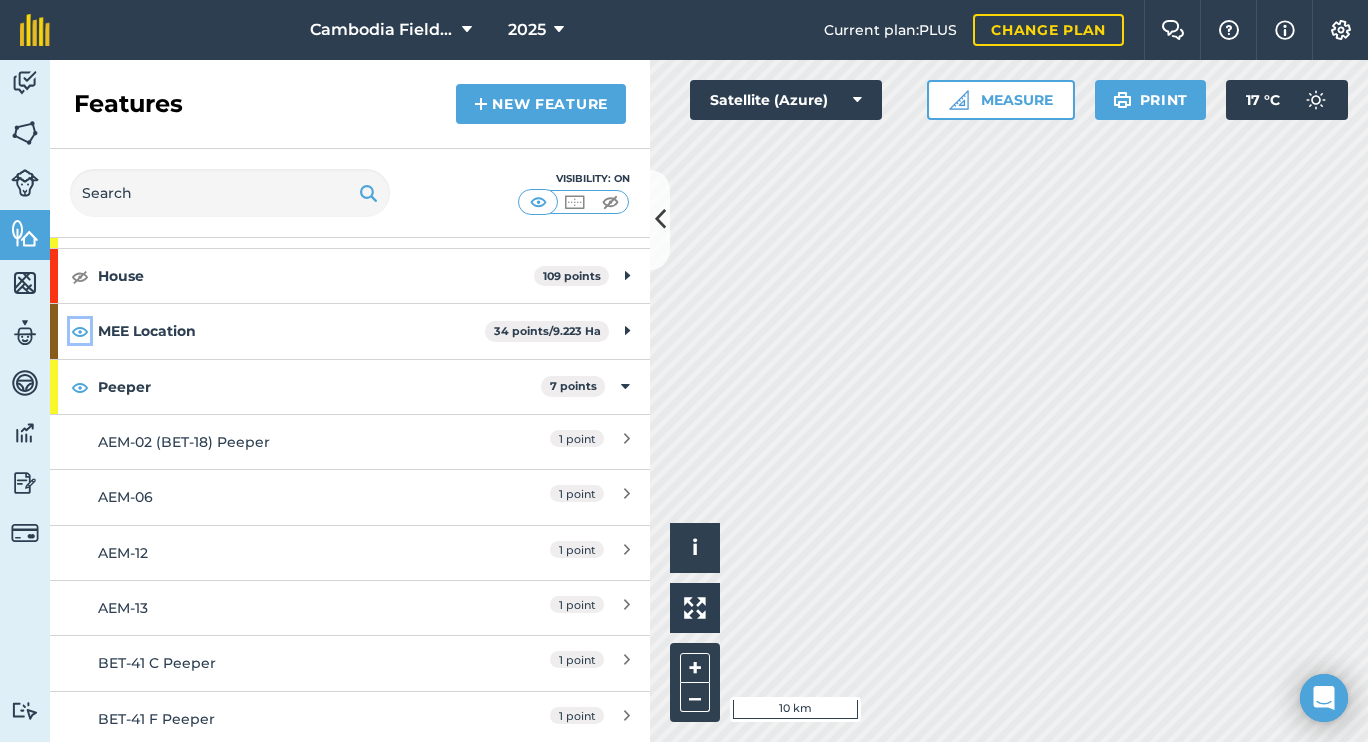 click at bounding box center (80, 331) 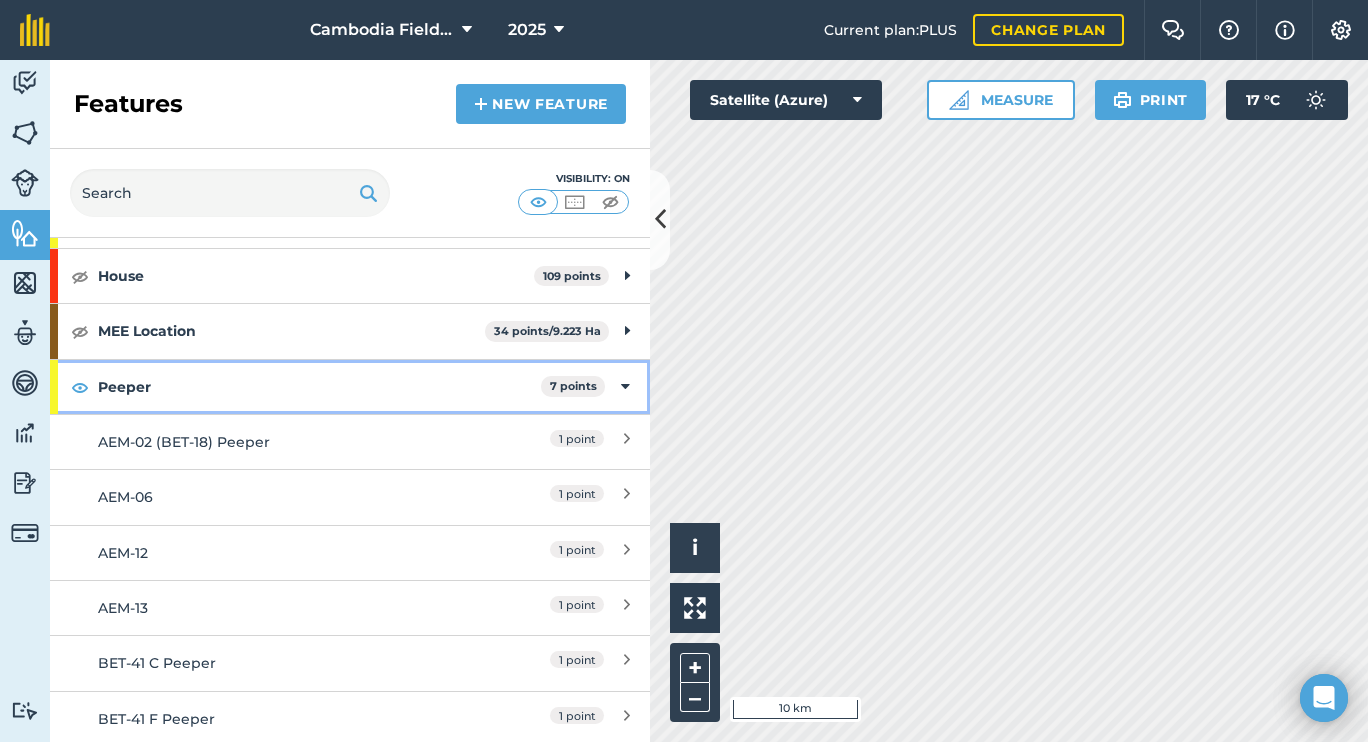 click on "Peeper 7   points" at bounding box center [350, 387] 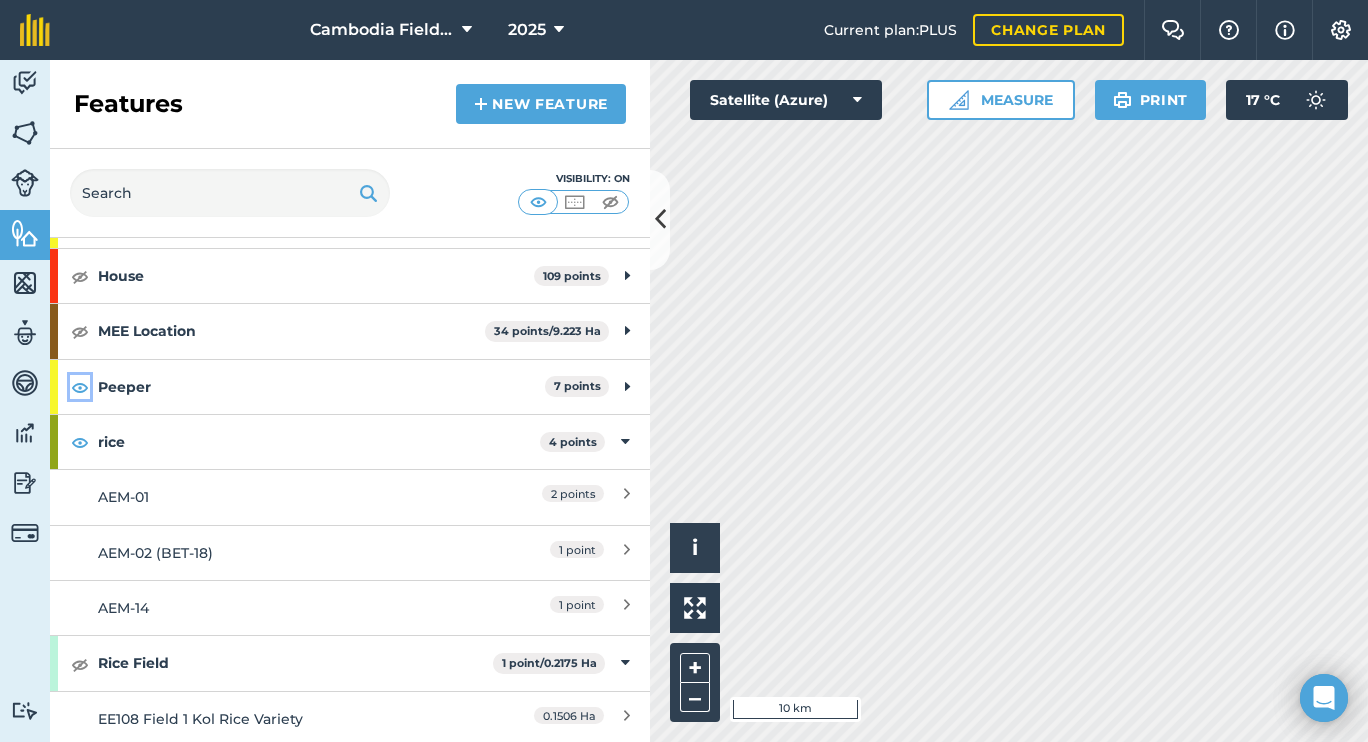 click at bounding box center [80, 387] 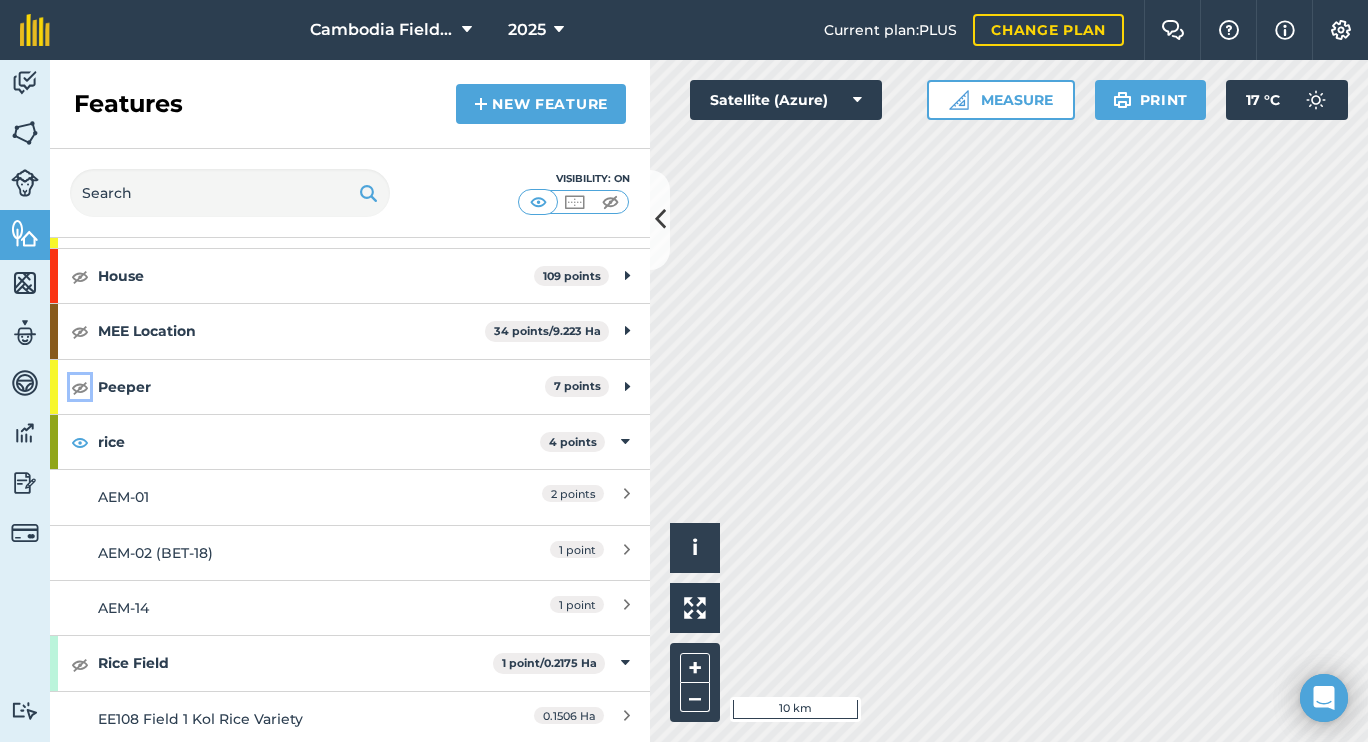 click at bounding box center (80, 387) 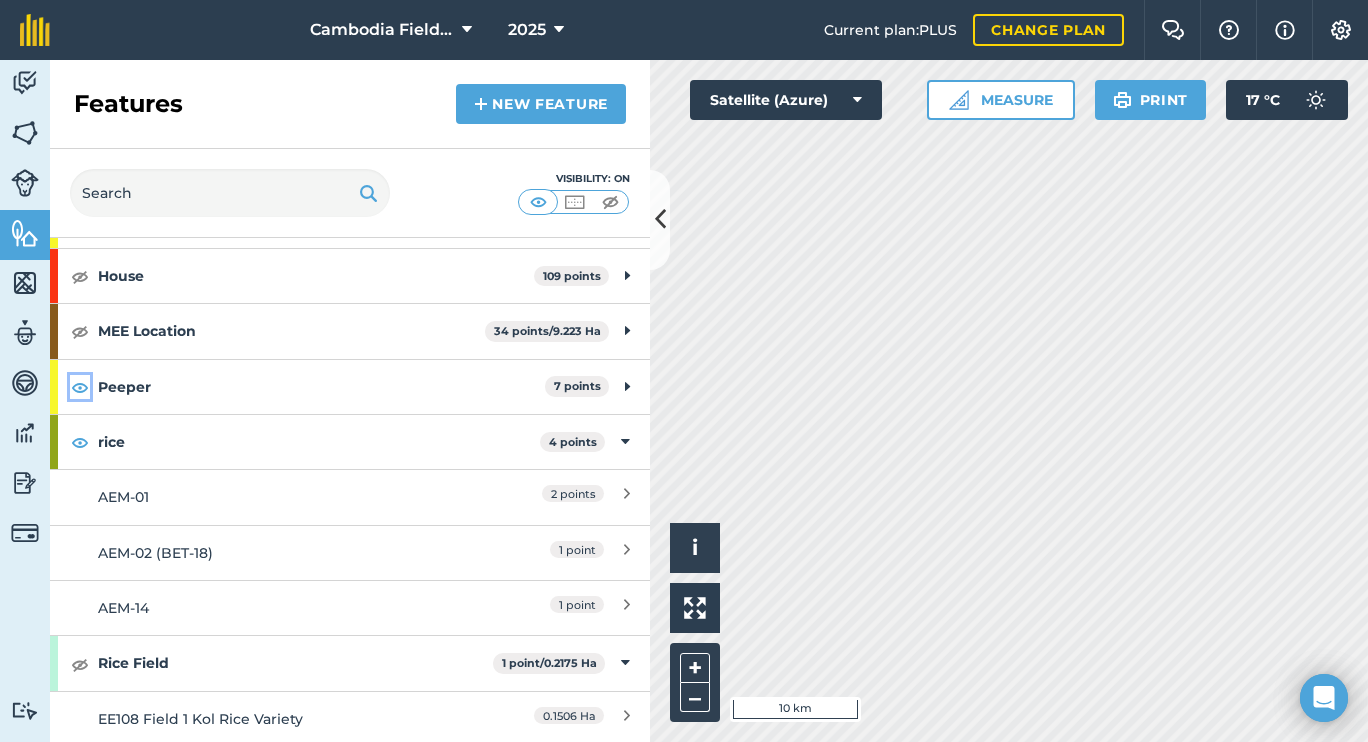 click at bounding box center (80, 387) 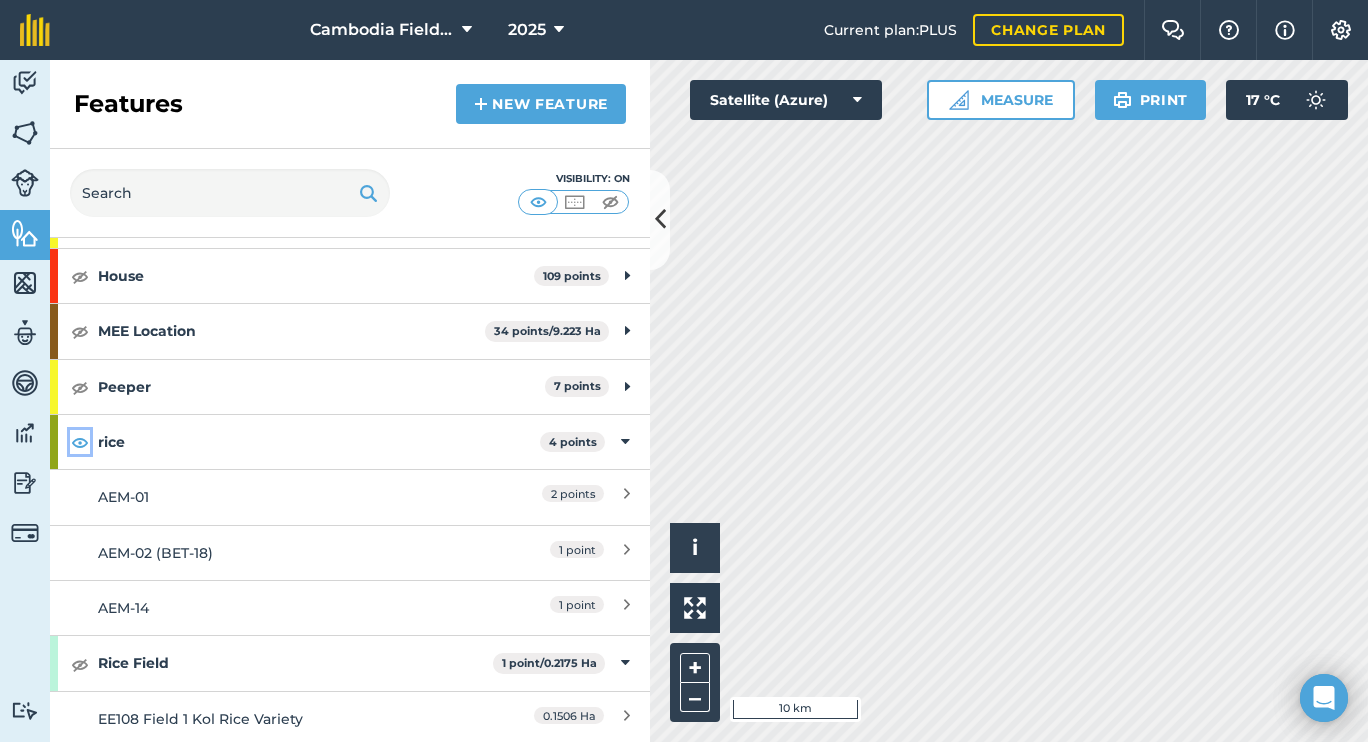 click at bounding box center (80, 442) 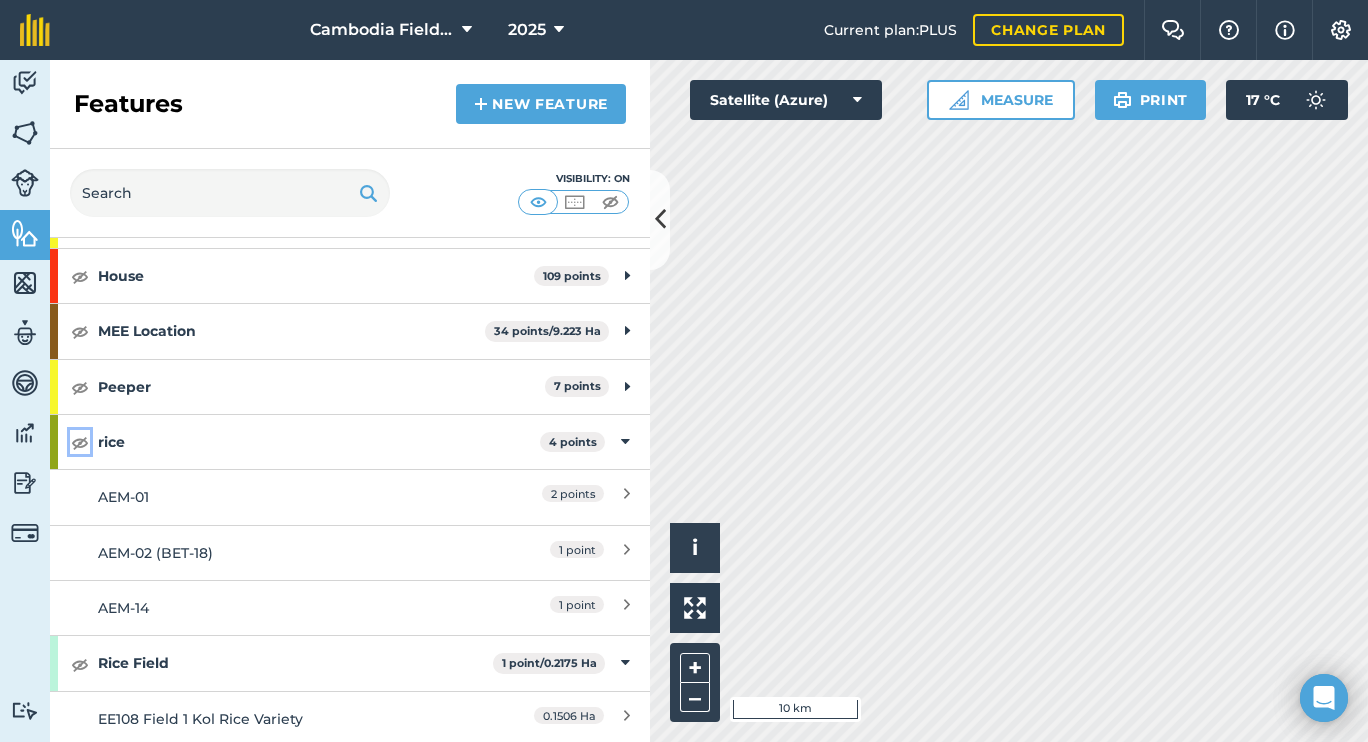 click at bounding box center (80, 442) 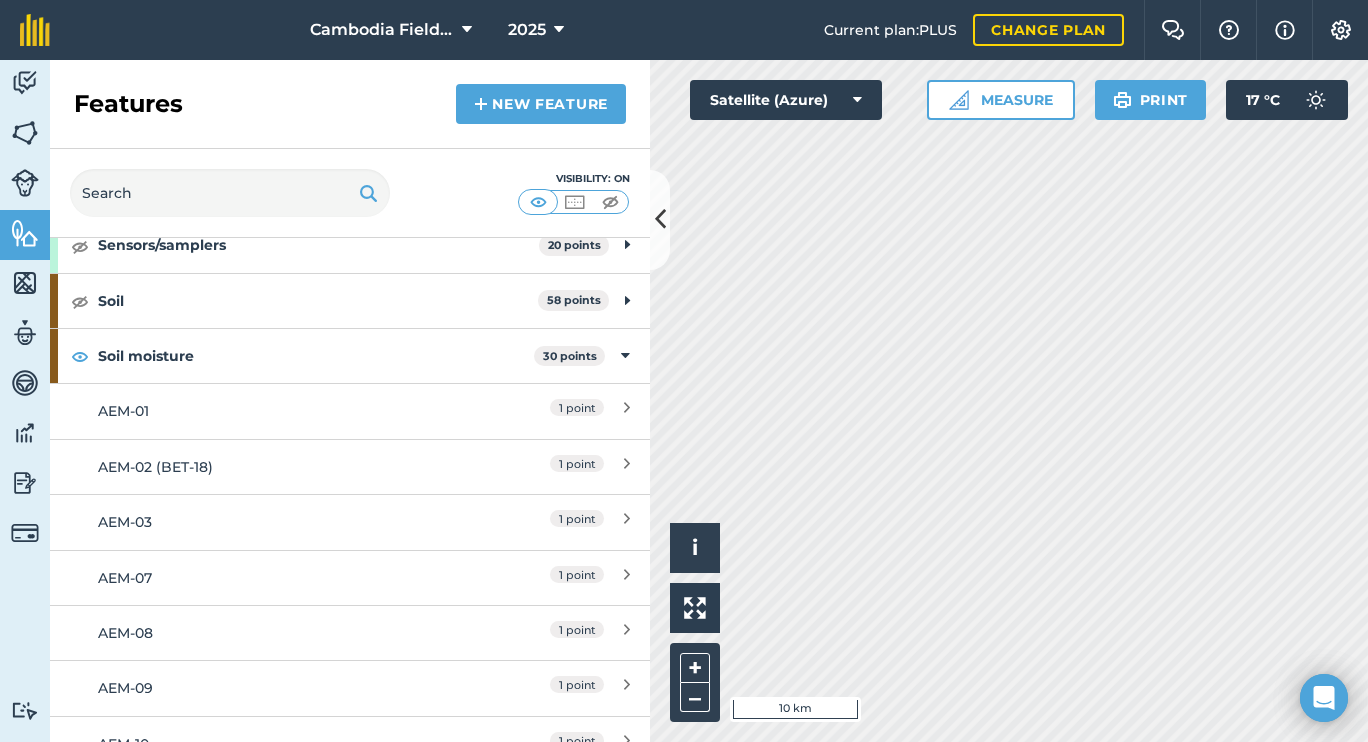 scroll, scrollTop: 1025, scrollLeft: 0, axis: vertical 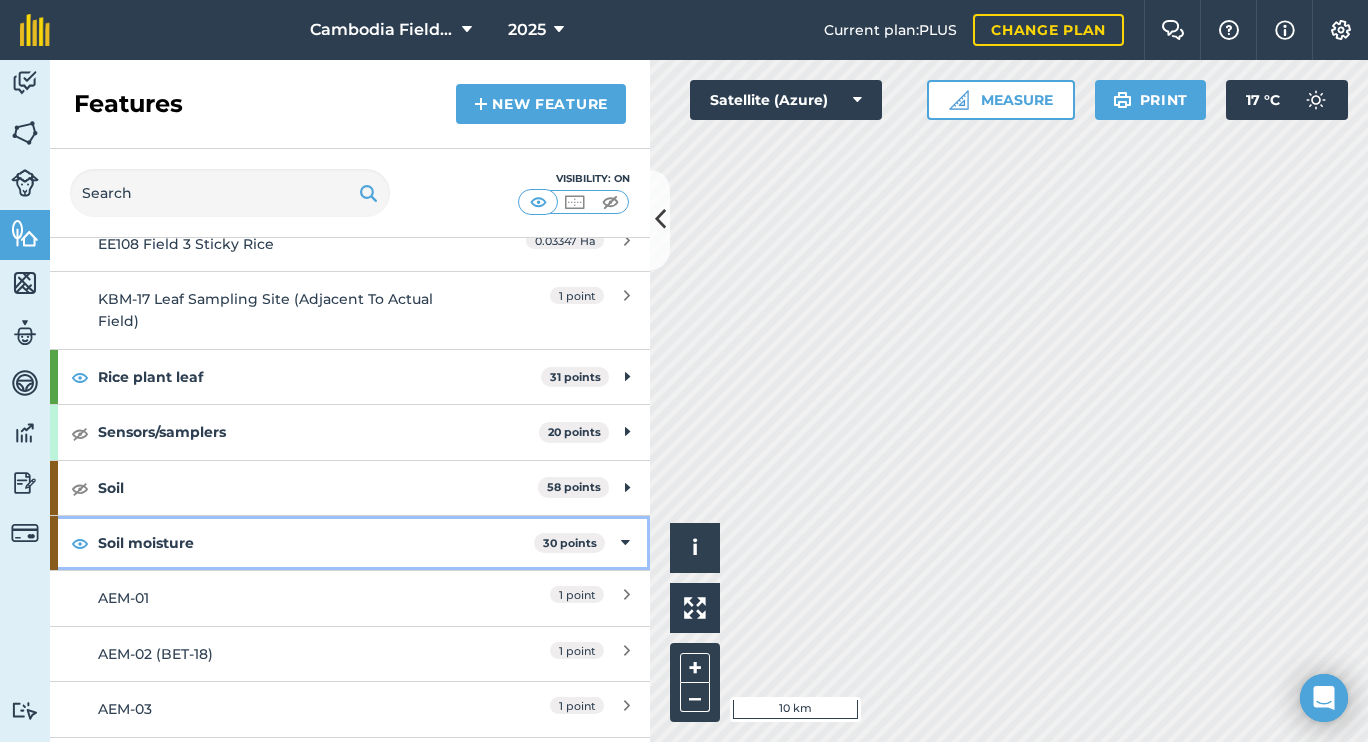 click at bounding box center [625, 543] 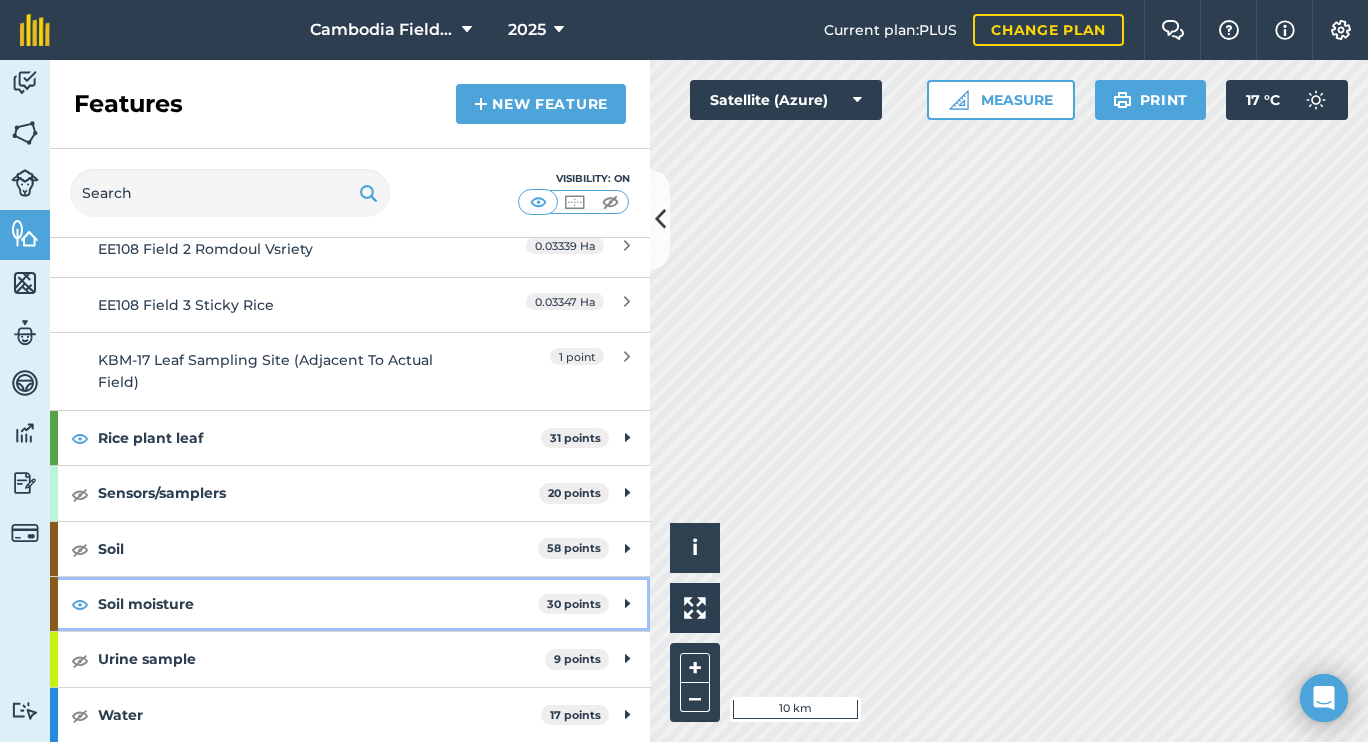 click on "Soil moisture 30   points" at bounding box center (350, 604) 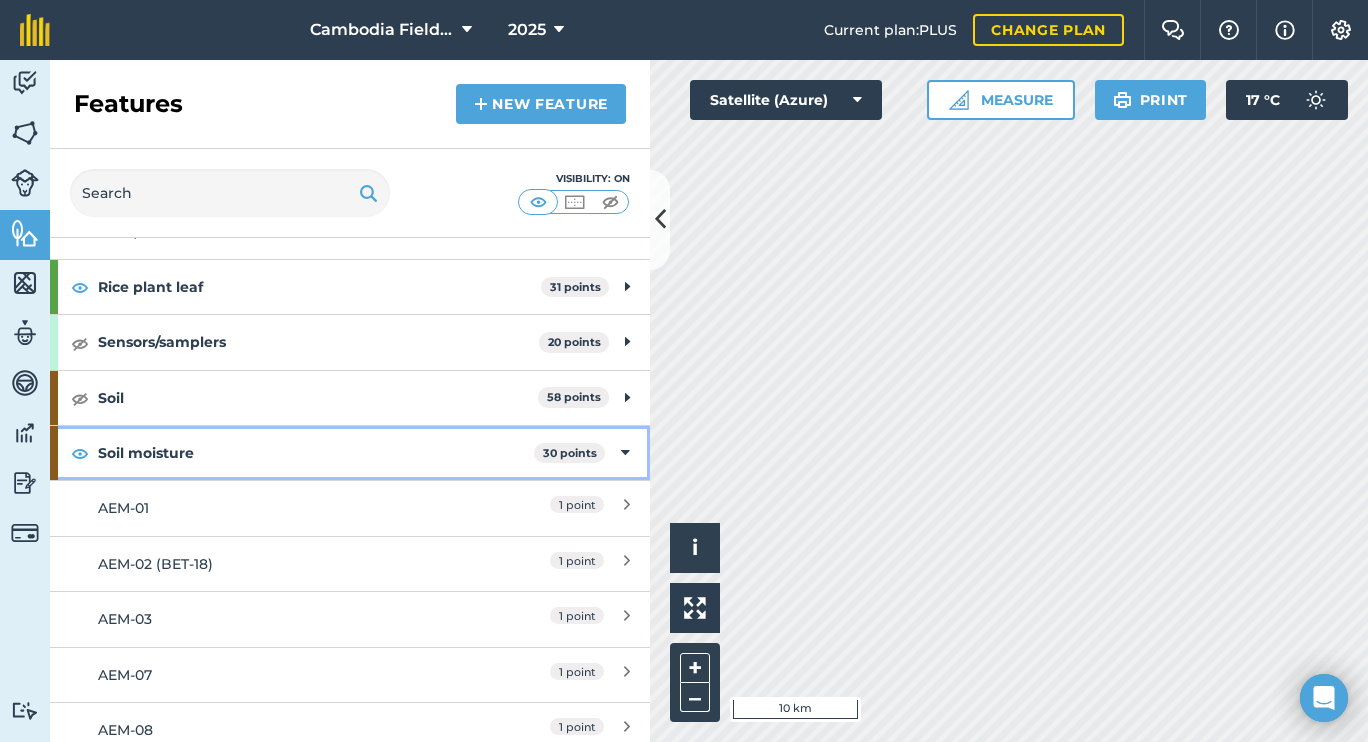 scroll, scrollTop: 1094, scrollLeft: 0, axis: vertical 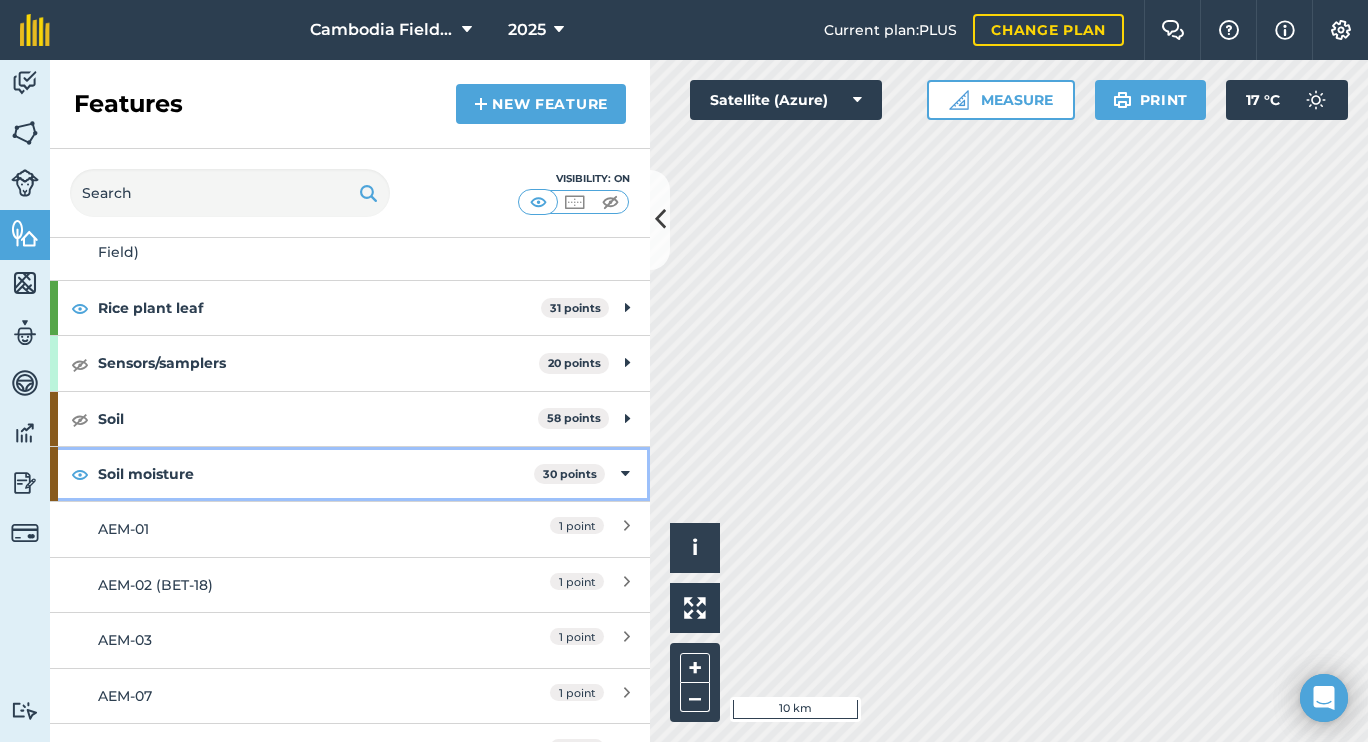 click at bounding box center [625, 474] 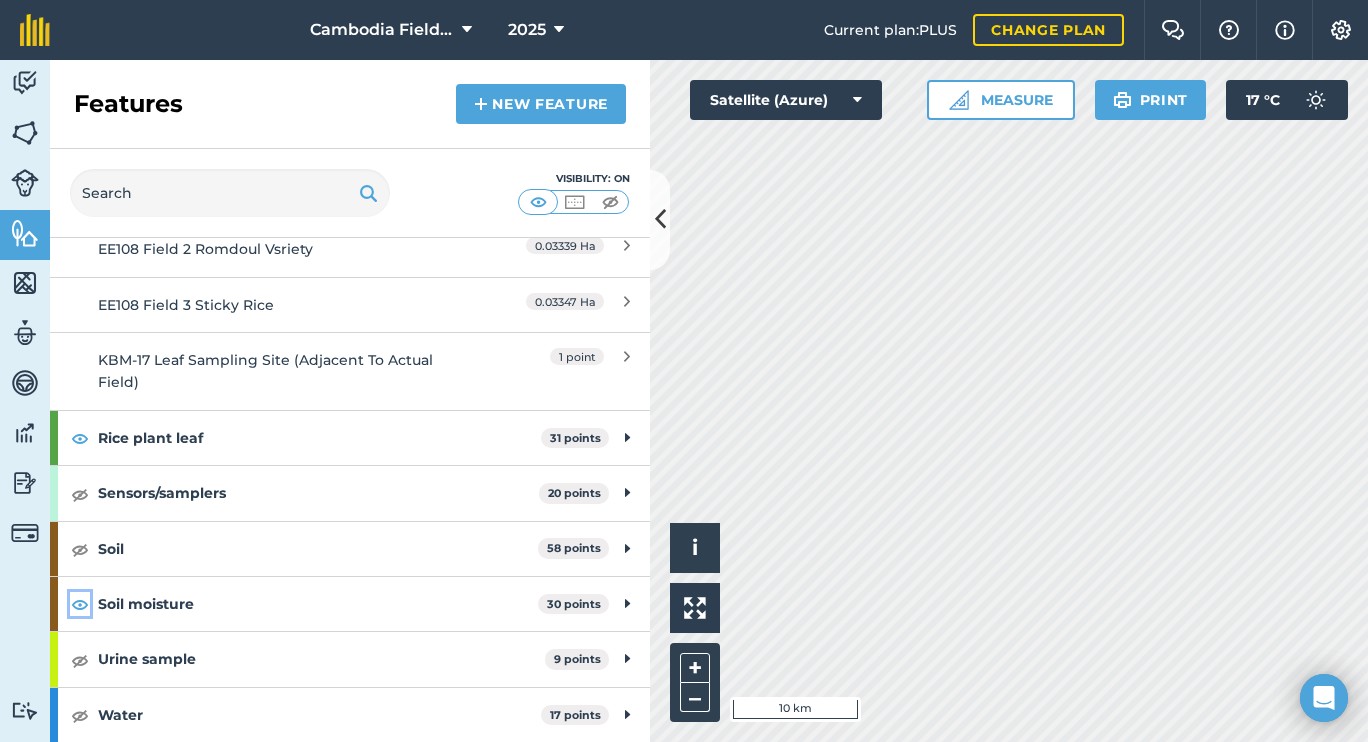 click at bounding box center (80, 604) 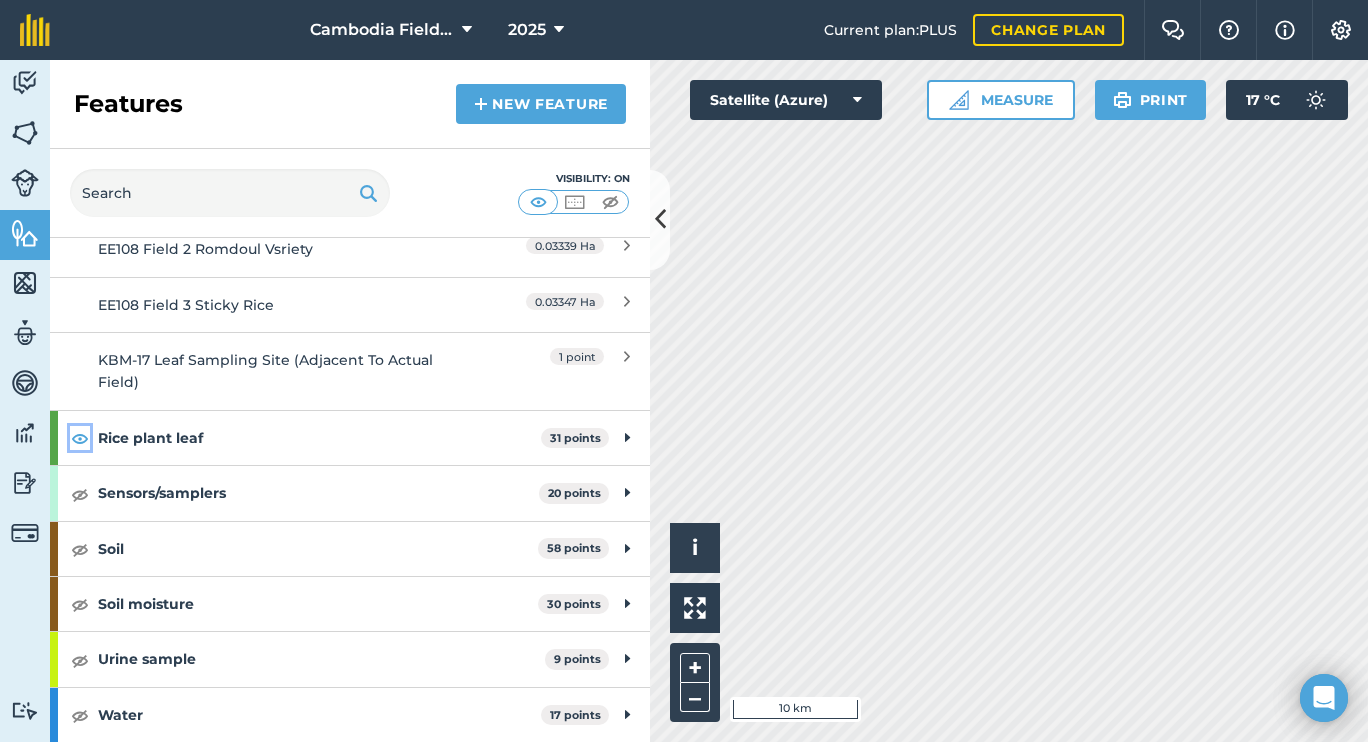 click at bounding box center (80, 438) 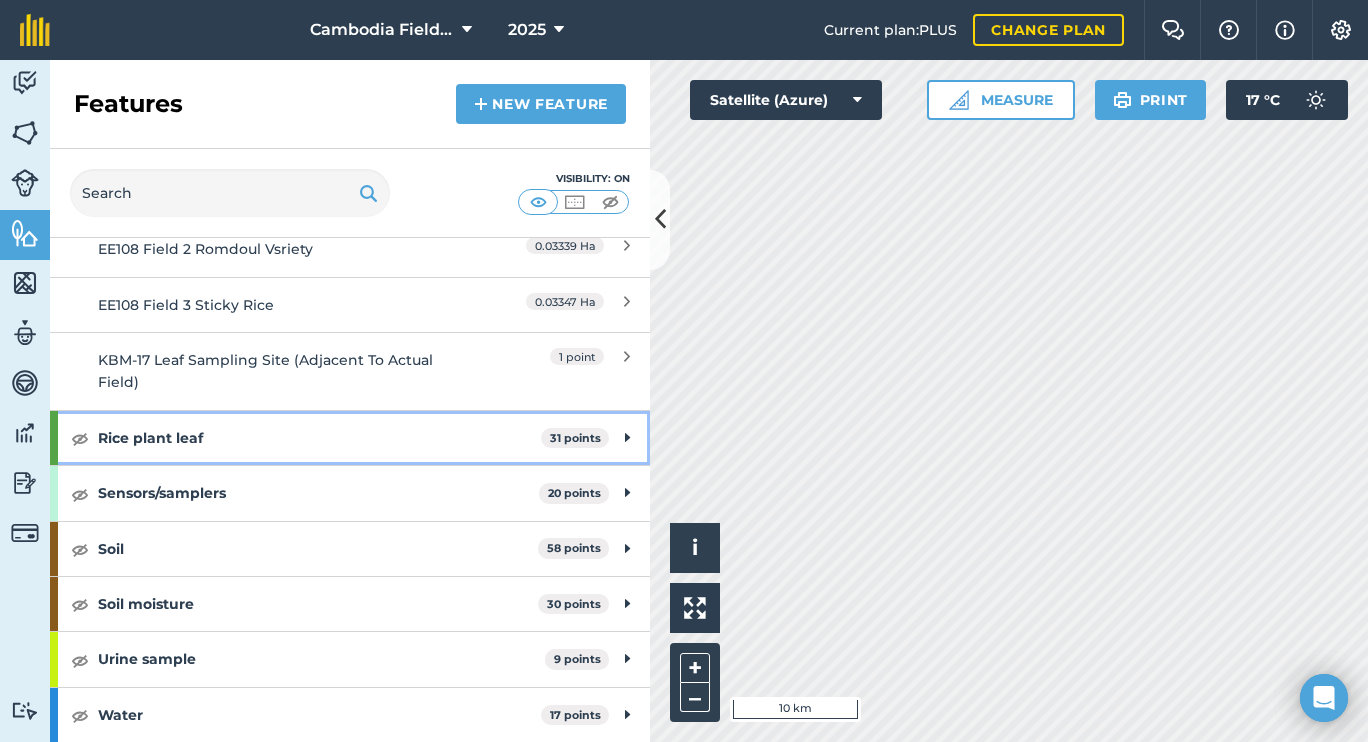 click on "Rice plant leaf 31   points" at bounding box center (350, 438) 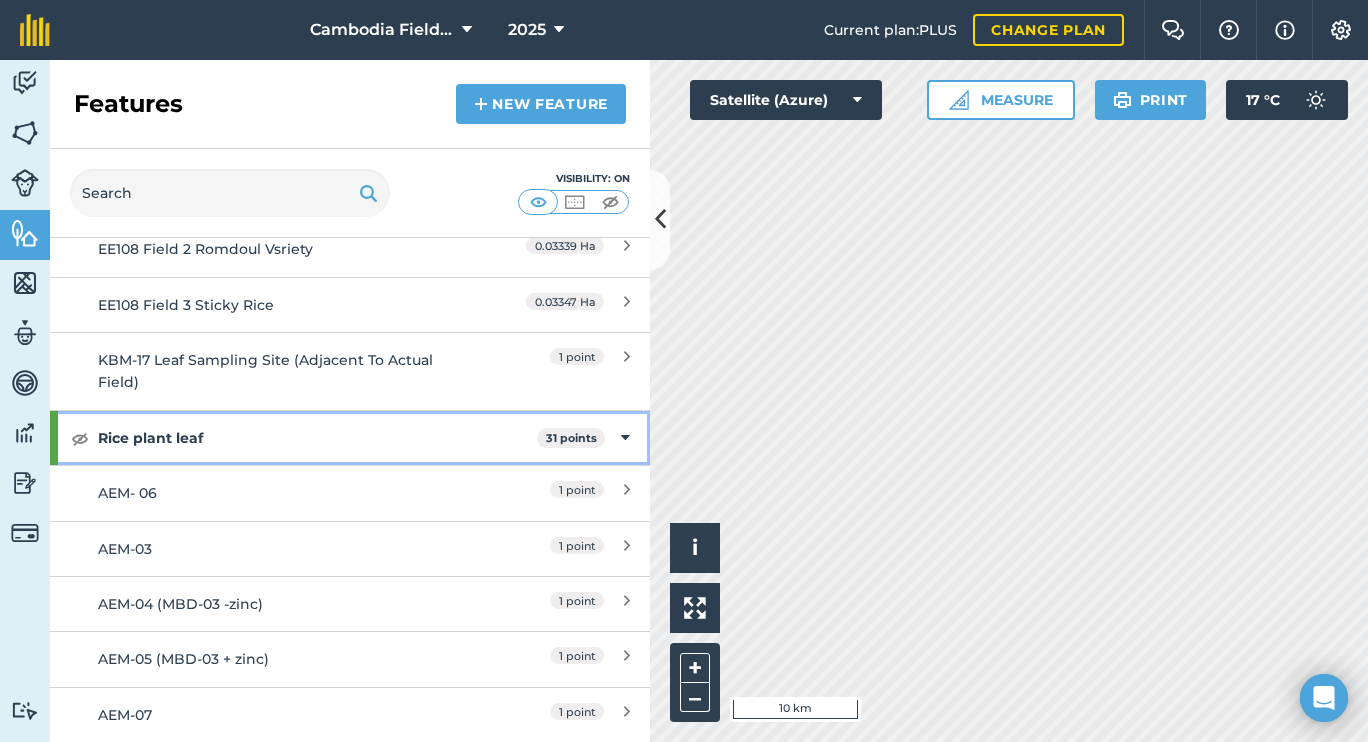 click at bounding box center (625, 438) 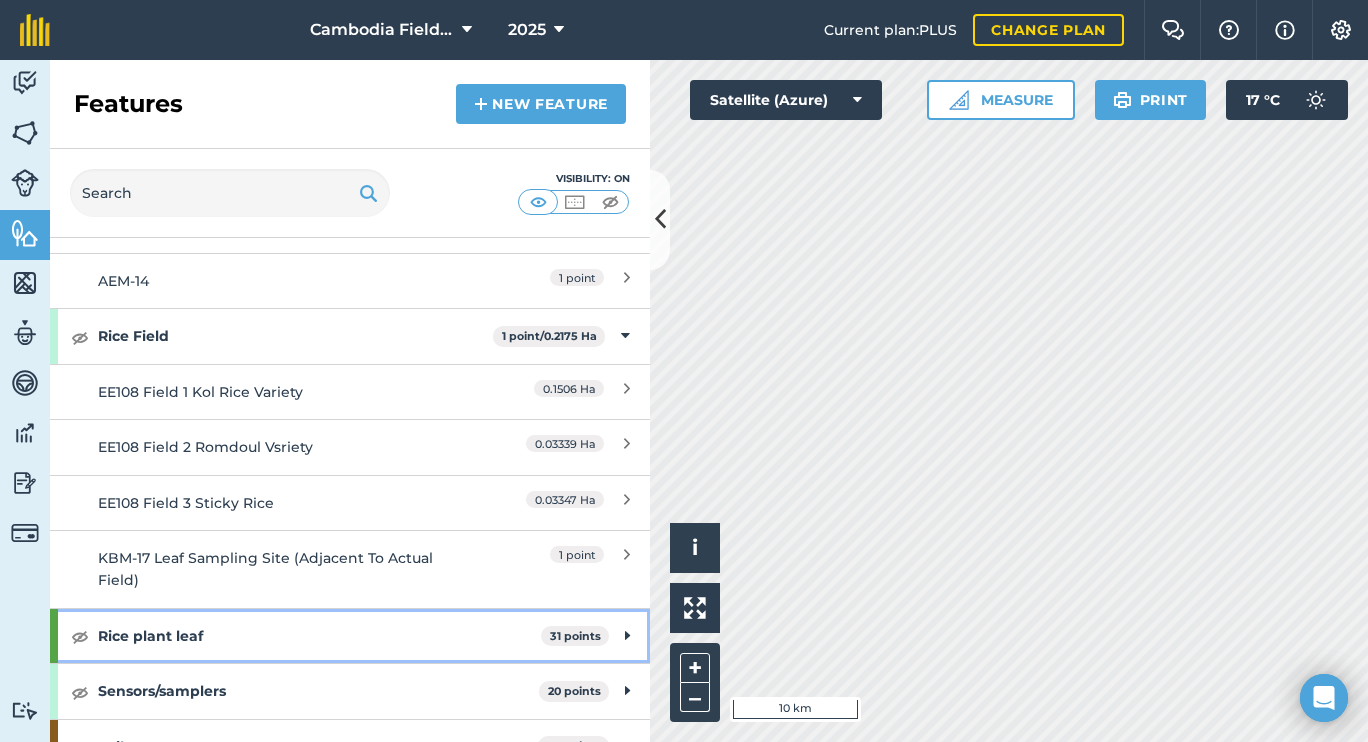 scroll, scrollTop: 638, scrollLeft: 0, axis: vertical 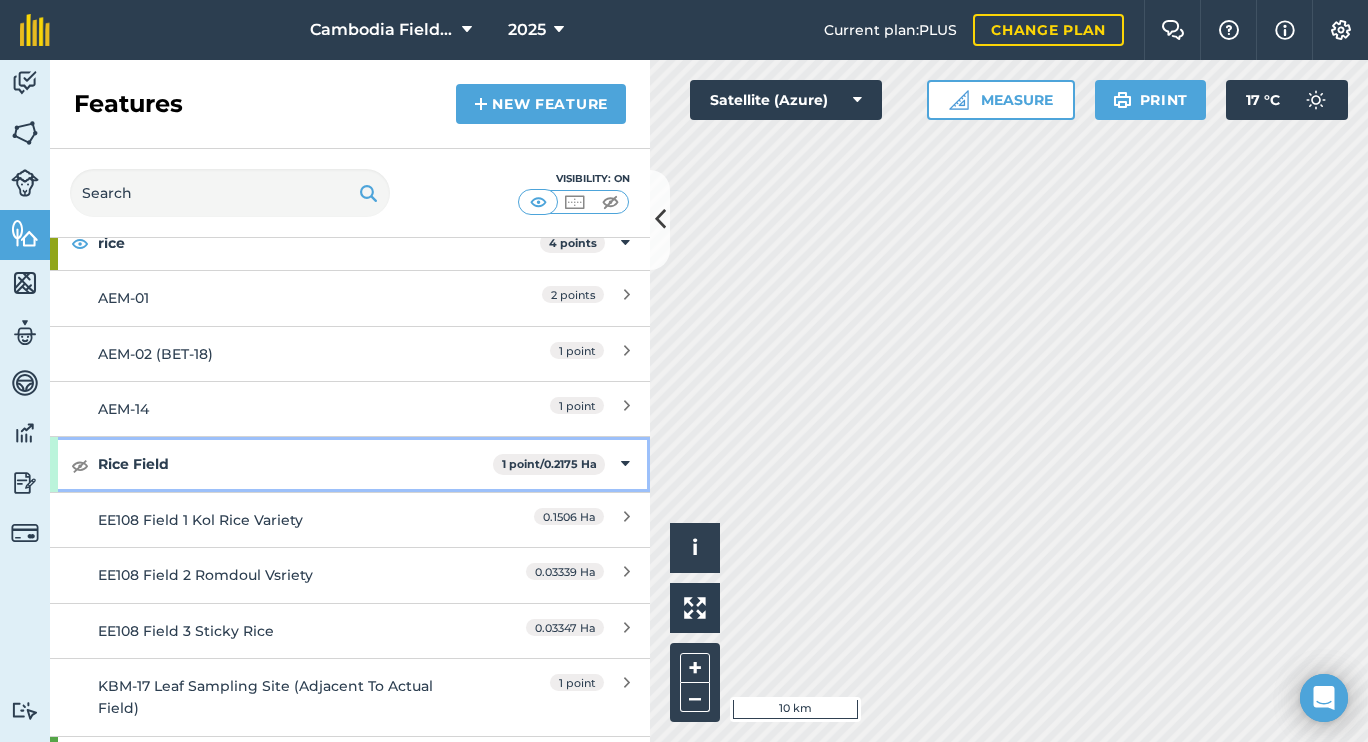 click on "Rice Field 1 point / 0.2175 Ha" at bounding box center [350, 464] 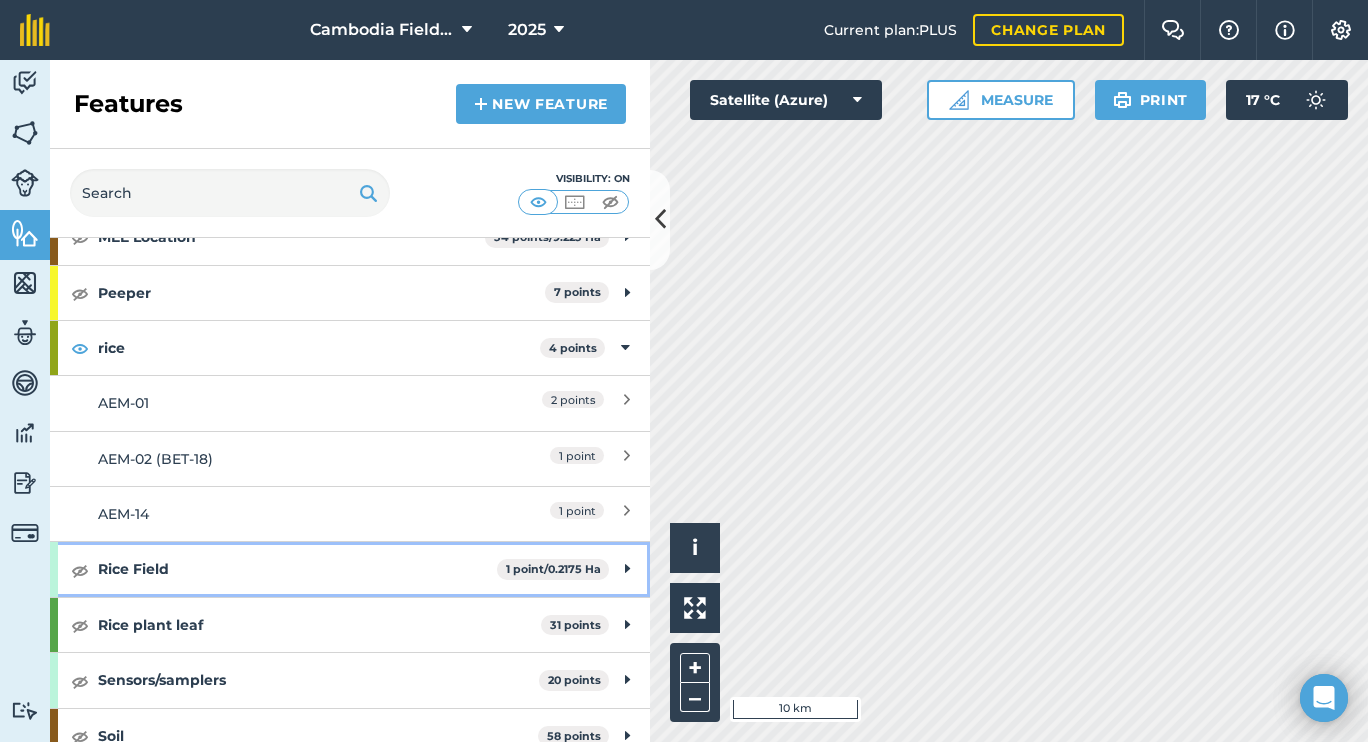 scroll, scrollTop: 519, scrollLeft: 0, axis: vertical 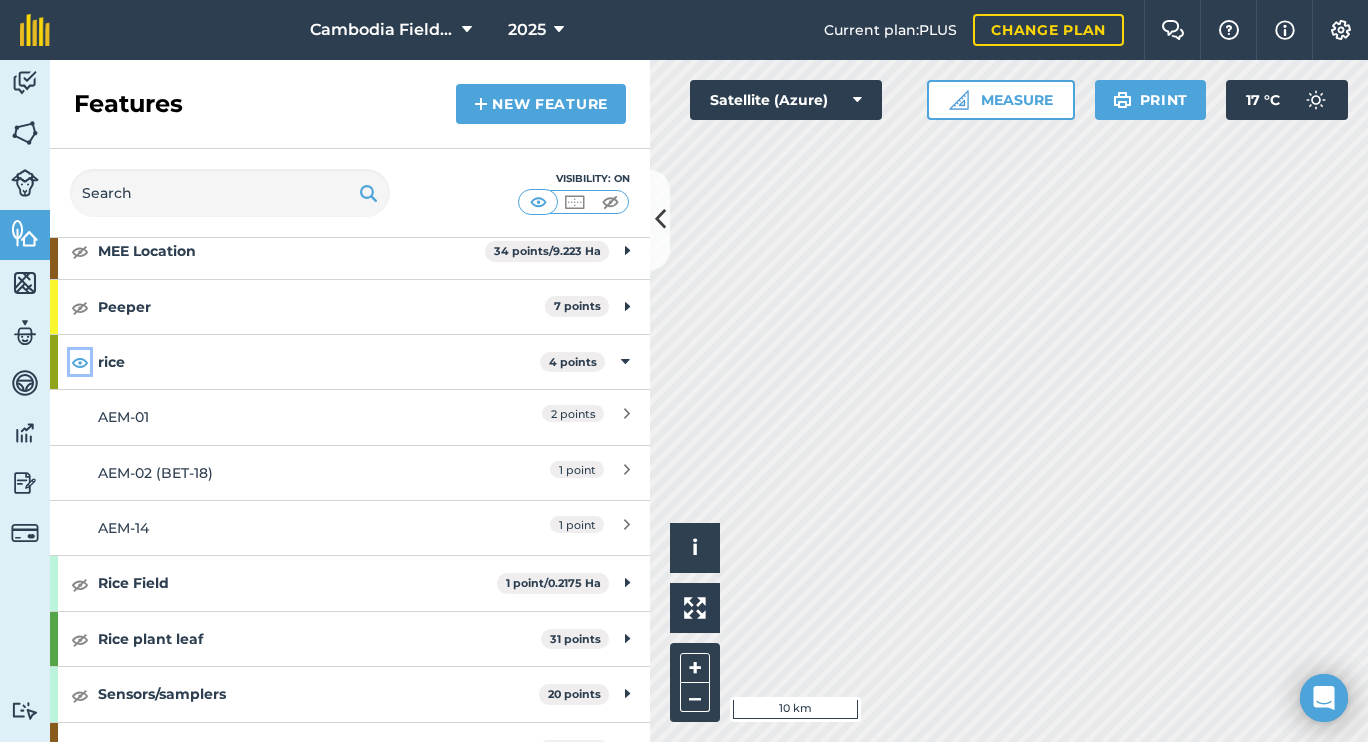 click at bounding box center [80, 362] 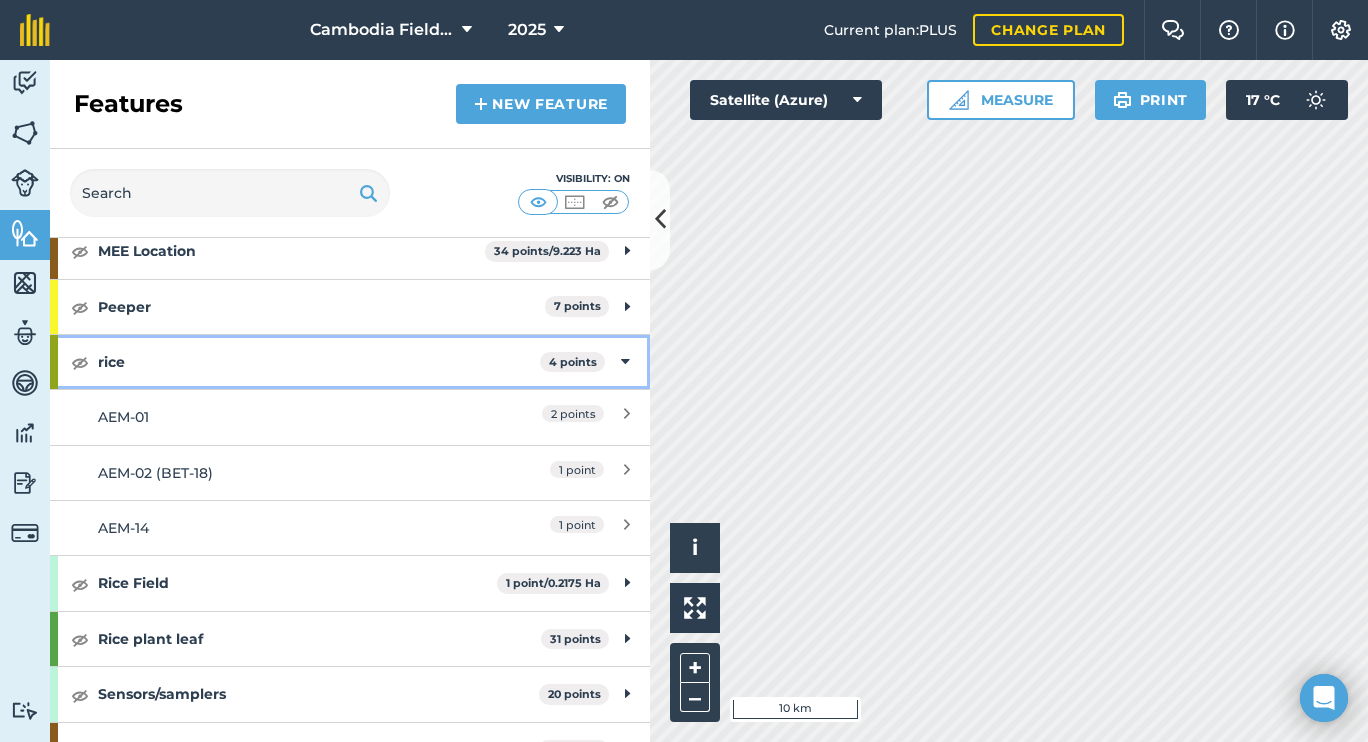 click on "rice 4   points" at bounding box center [350, 362] 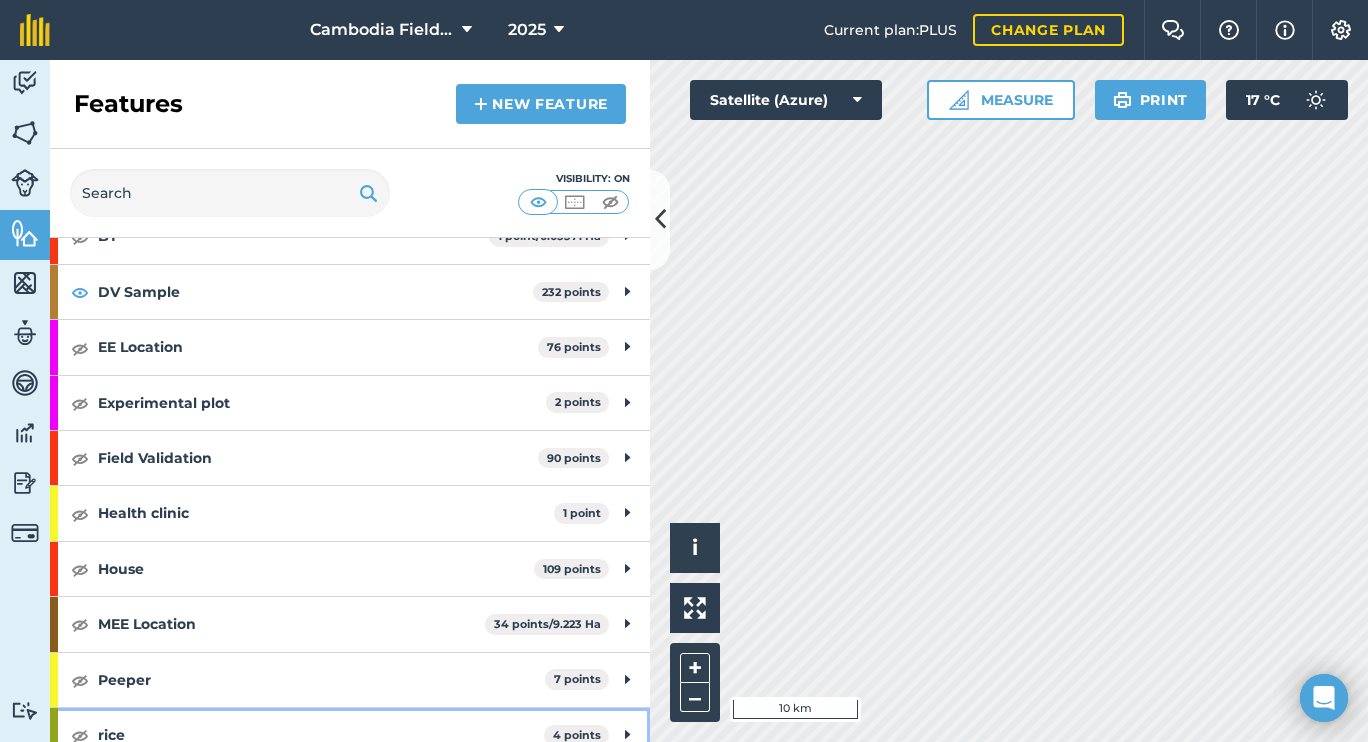 scroll, scrollTop: 0, scrollLeft: 0, axis: both 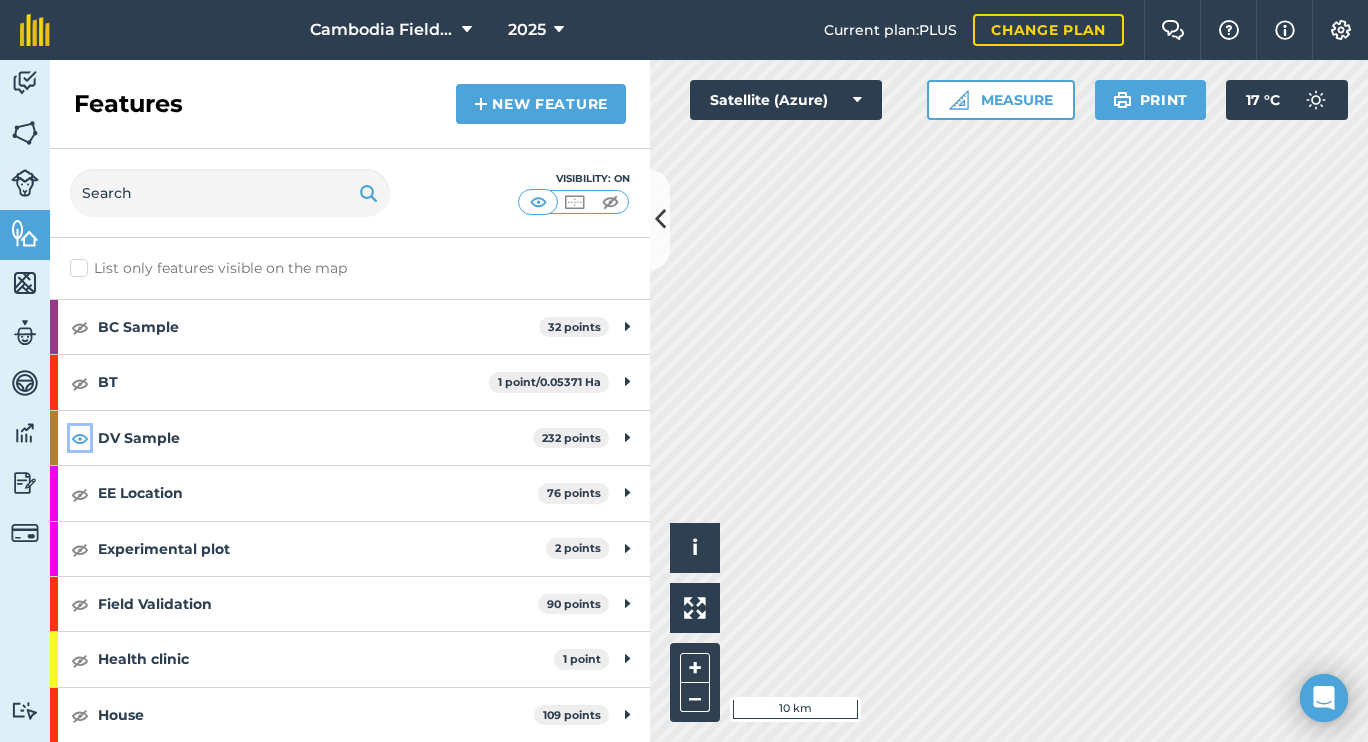 click at bounding box center (80, 438) 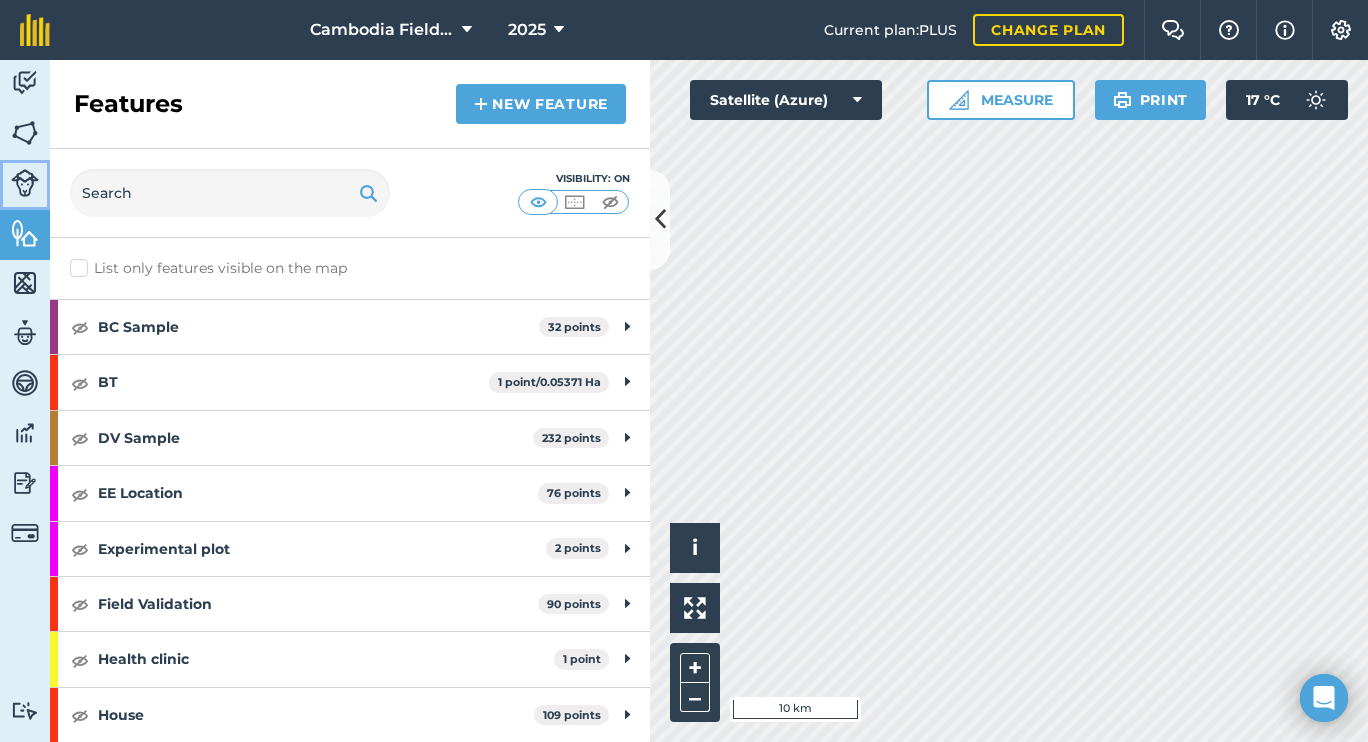 click at bounding box center [25, 183] 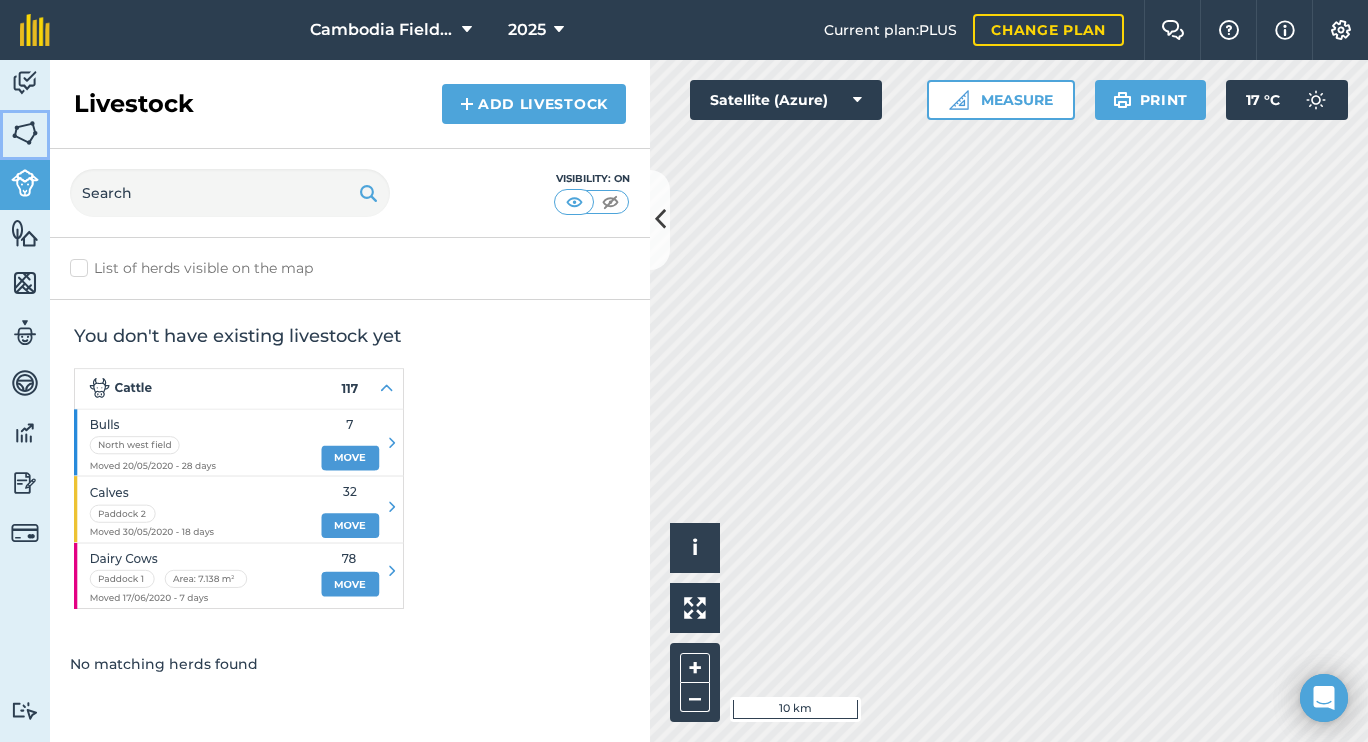 click at bounding box center (25, 133) 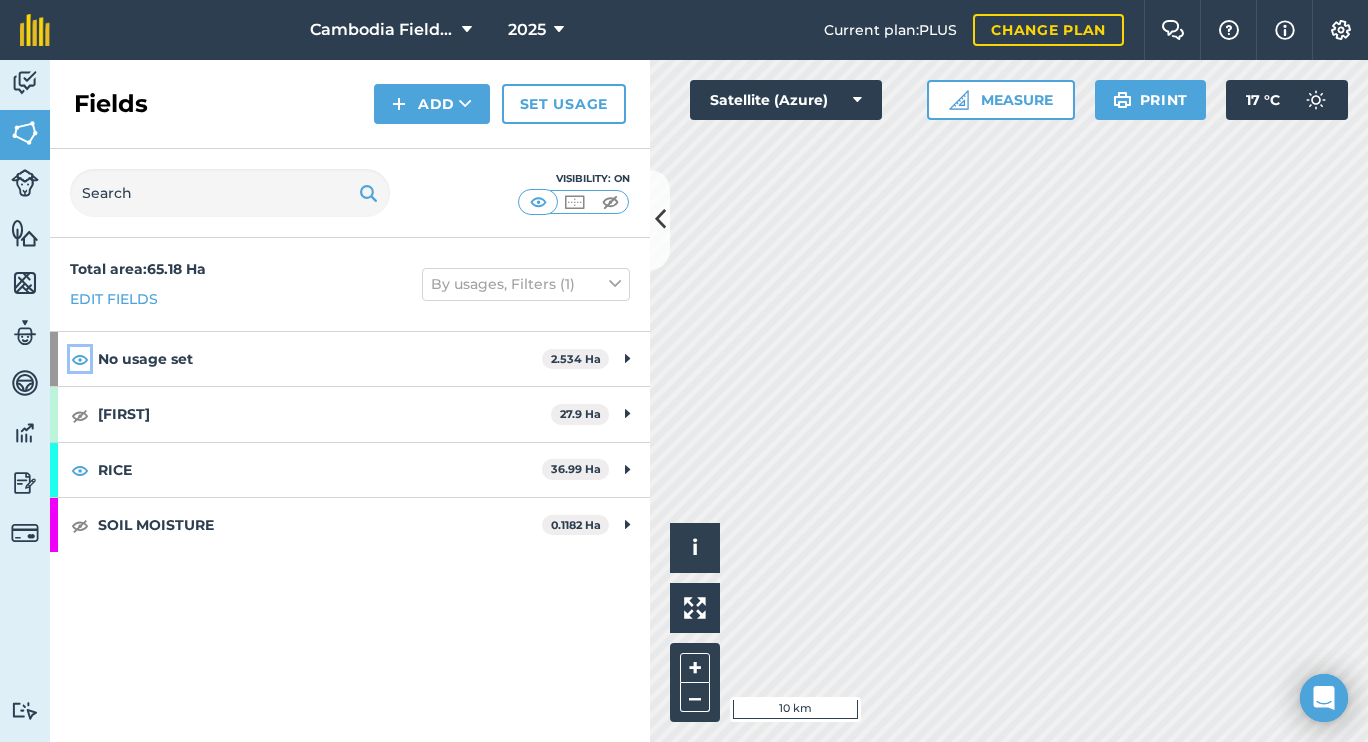 click at bounding box center (80, 359) 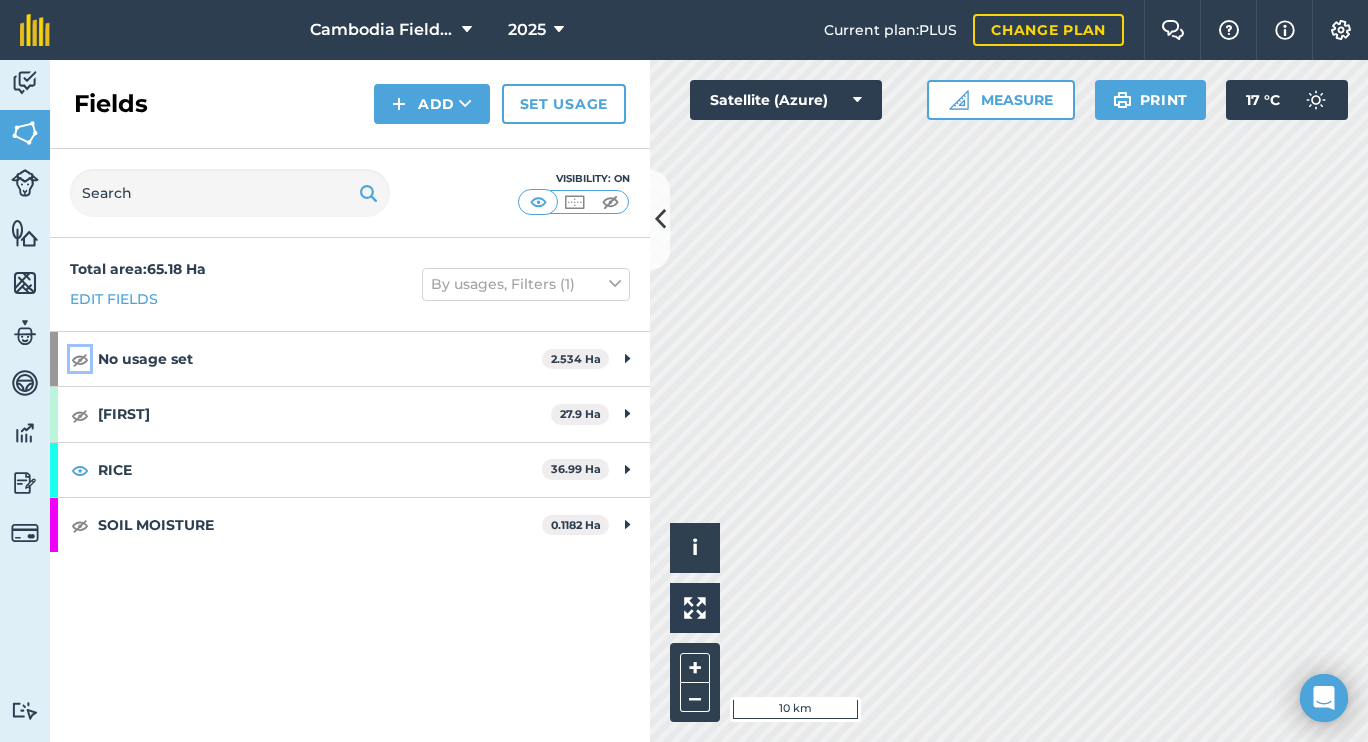 click at bounding box center [80, 359] 